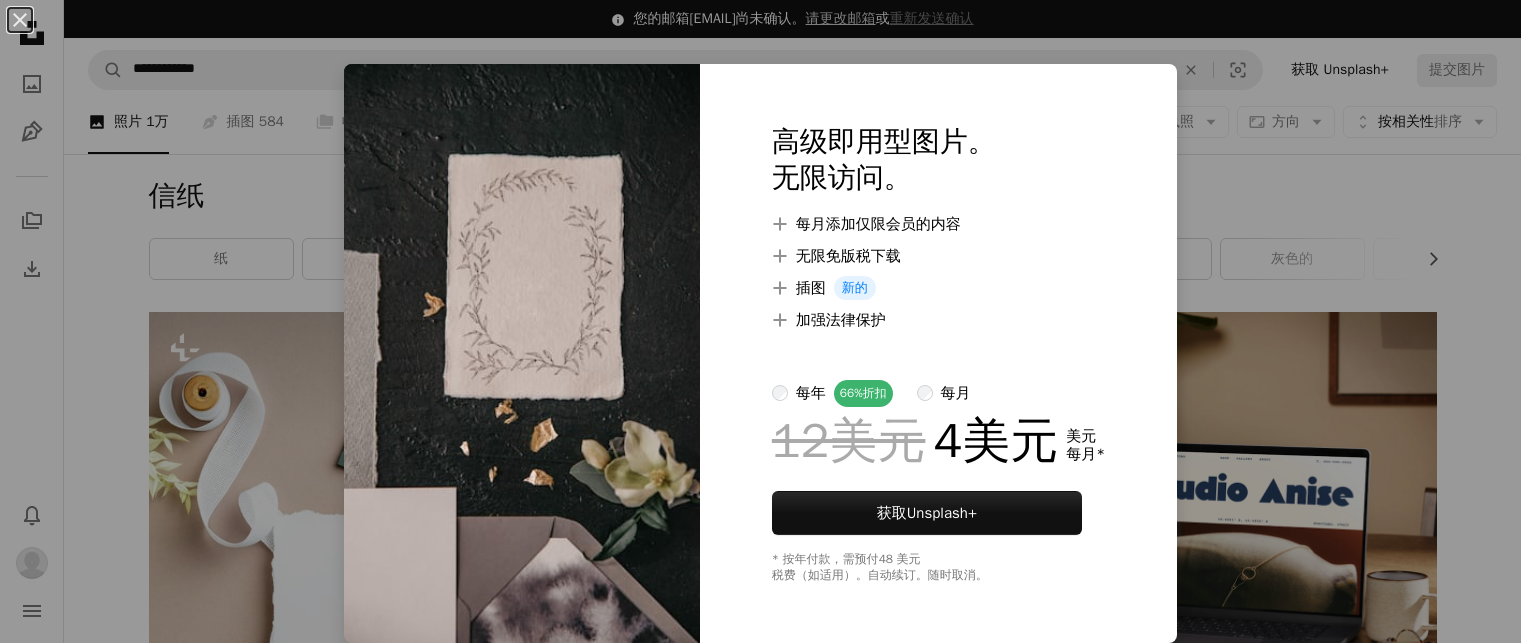 scroll, scrollTop: 933, scrollLeft: 0, axis: vertical 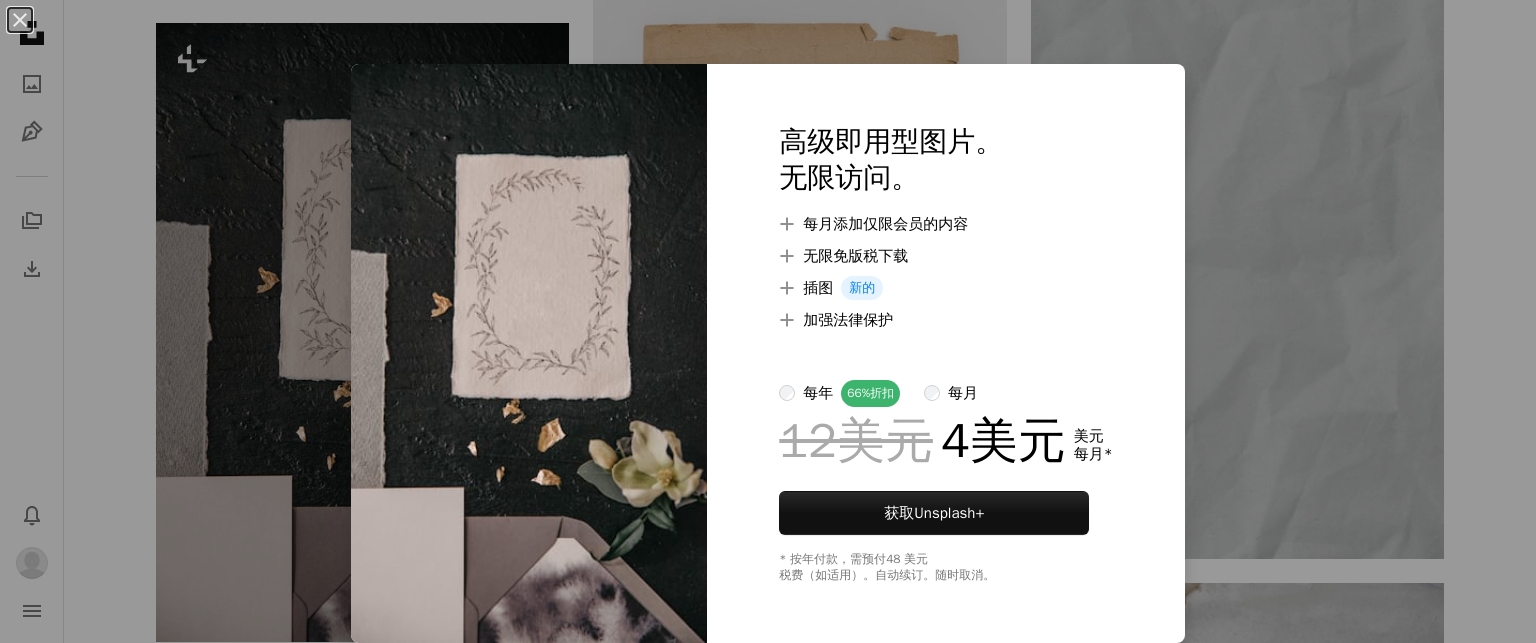 click on "An X shape 高级即用型图片。 无限访问。 A plus sign 每月添加仅限会员的内容 A plus sign 无限免版税下载 A plus sign 插图 新的 A plus sign 加强法律保护 每年 66% 折扣 每月 12美元   4美元 美元 每月 * 获取 Unsplash+ * 按年付款，需预付 48 美元 税费（如适用）。自动续订。随时取消。" at bounding box center (768, 321) 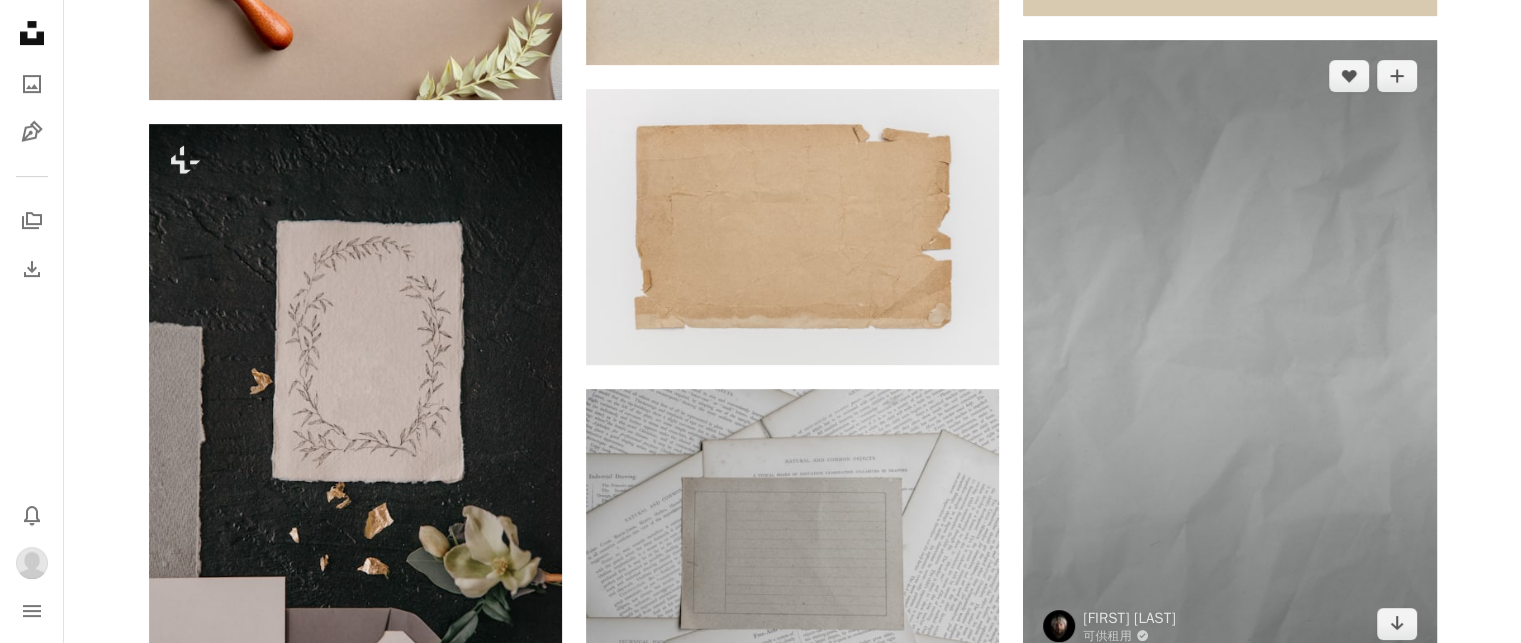 scroll, scrollTop: 733, scrollLeft: 0, axis: vertical 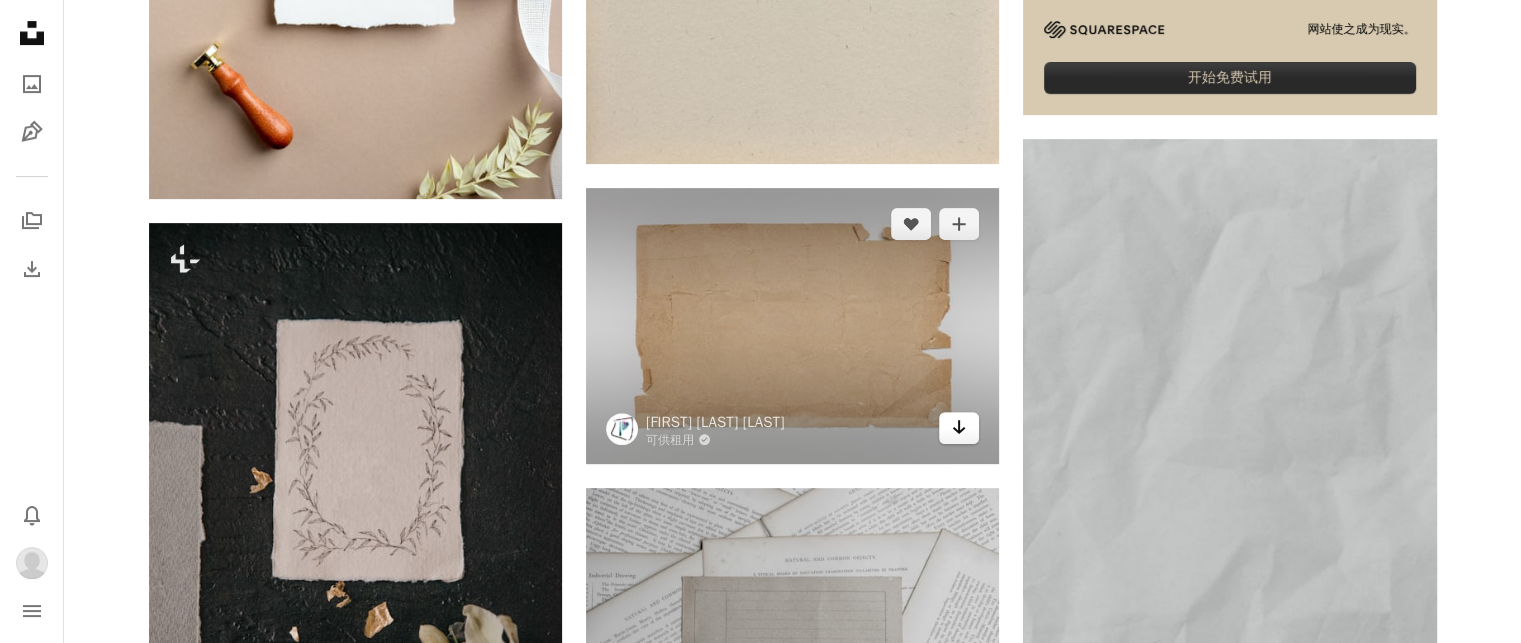 click on "Arrow pointing down" at bounding box center (959, 428) 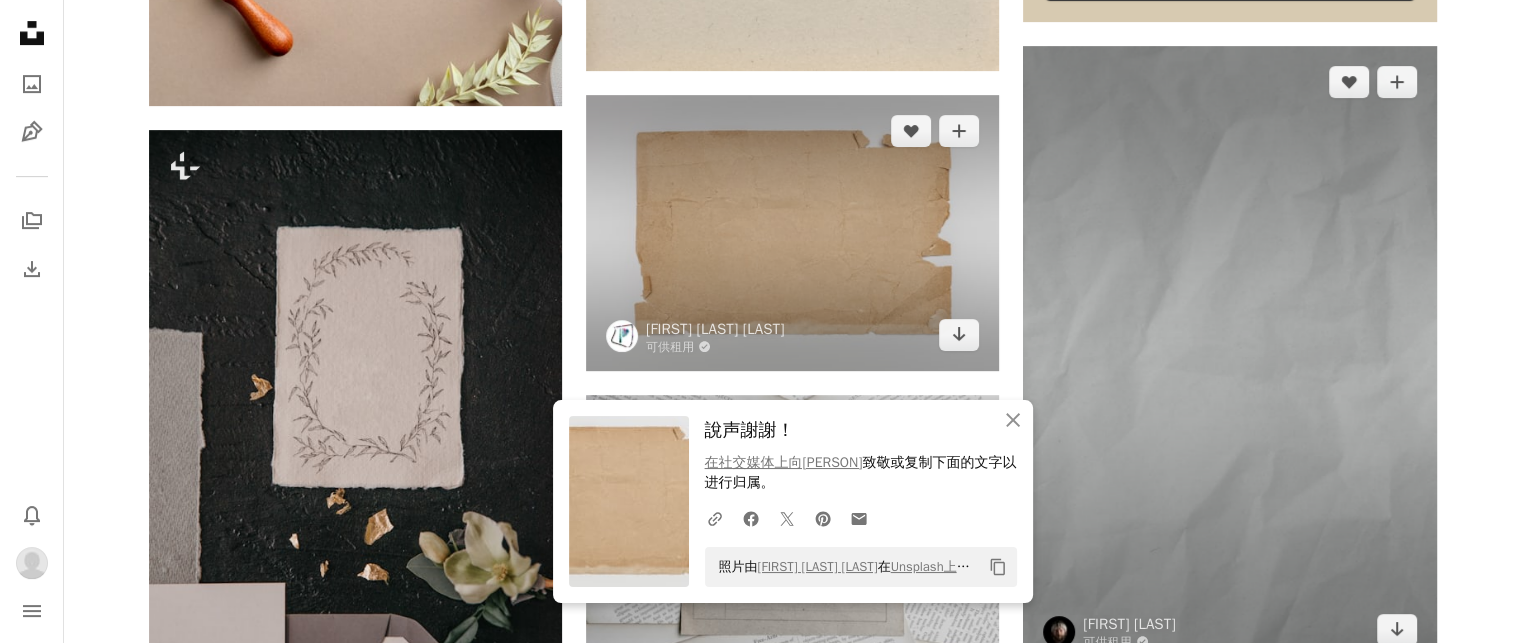 scroll, scrollTop: 933, scrollLeft: 0, axis: vertical 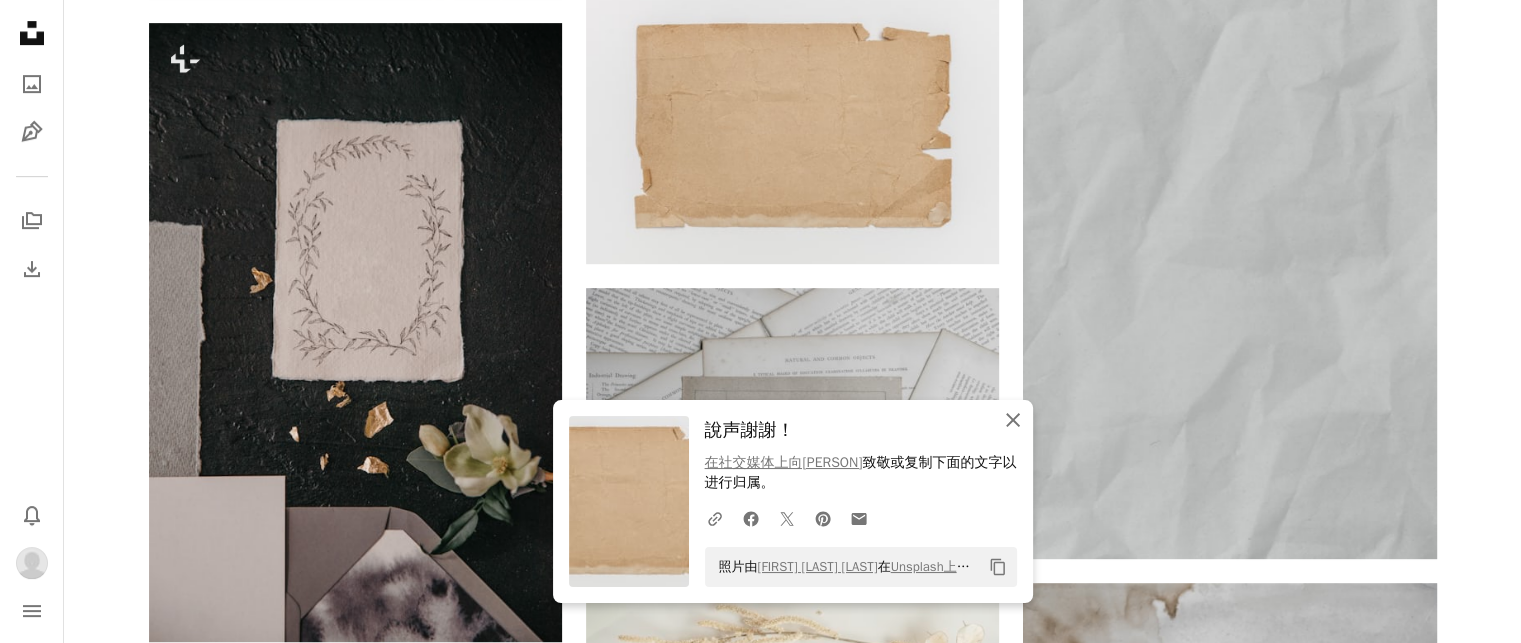 click on "An X shape" 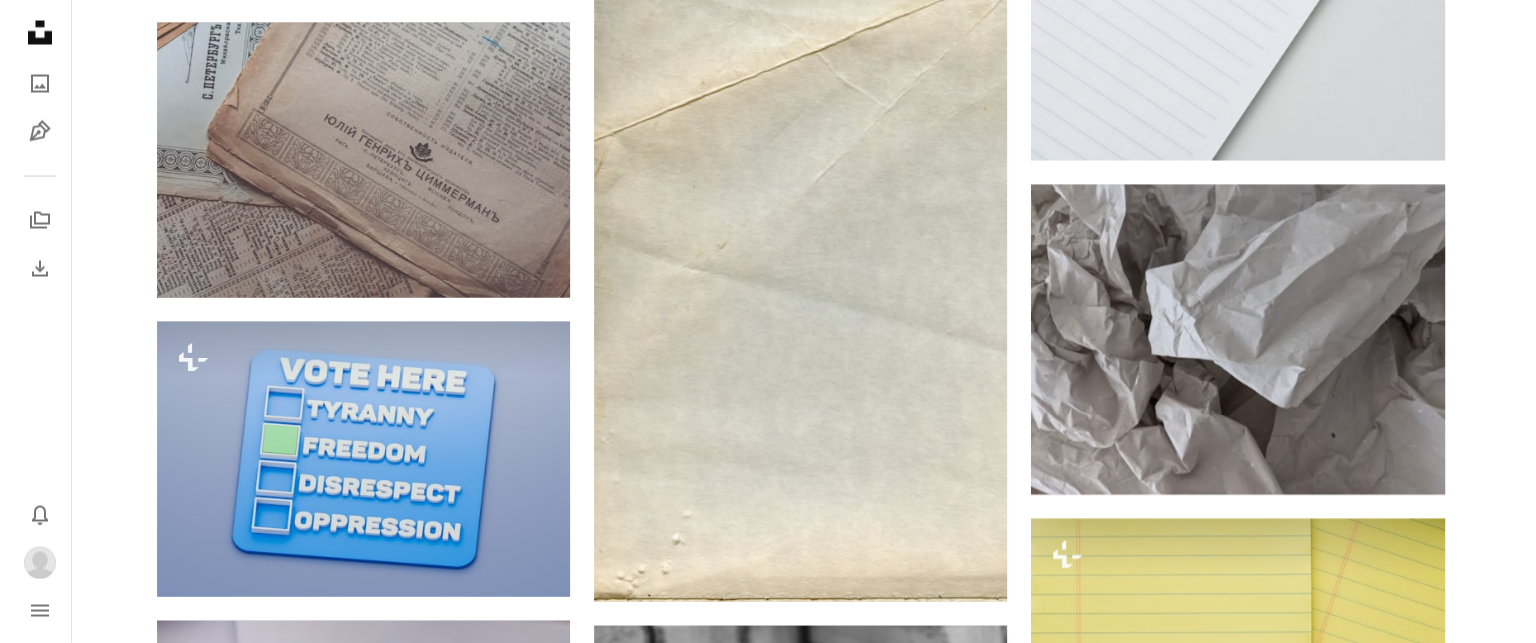 scroll, scrollTop: 11533, scrollLeft: 0, axis: vertical 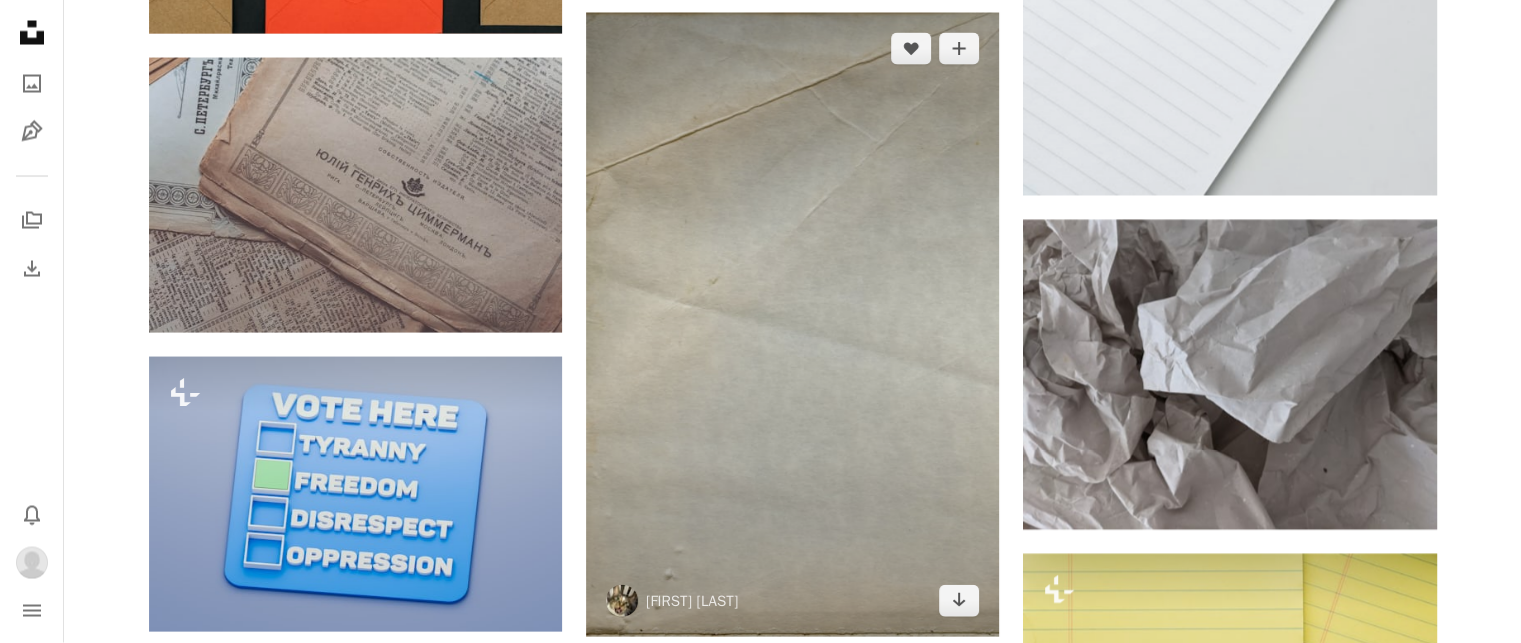 click at bounding box center (792, 324) 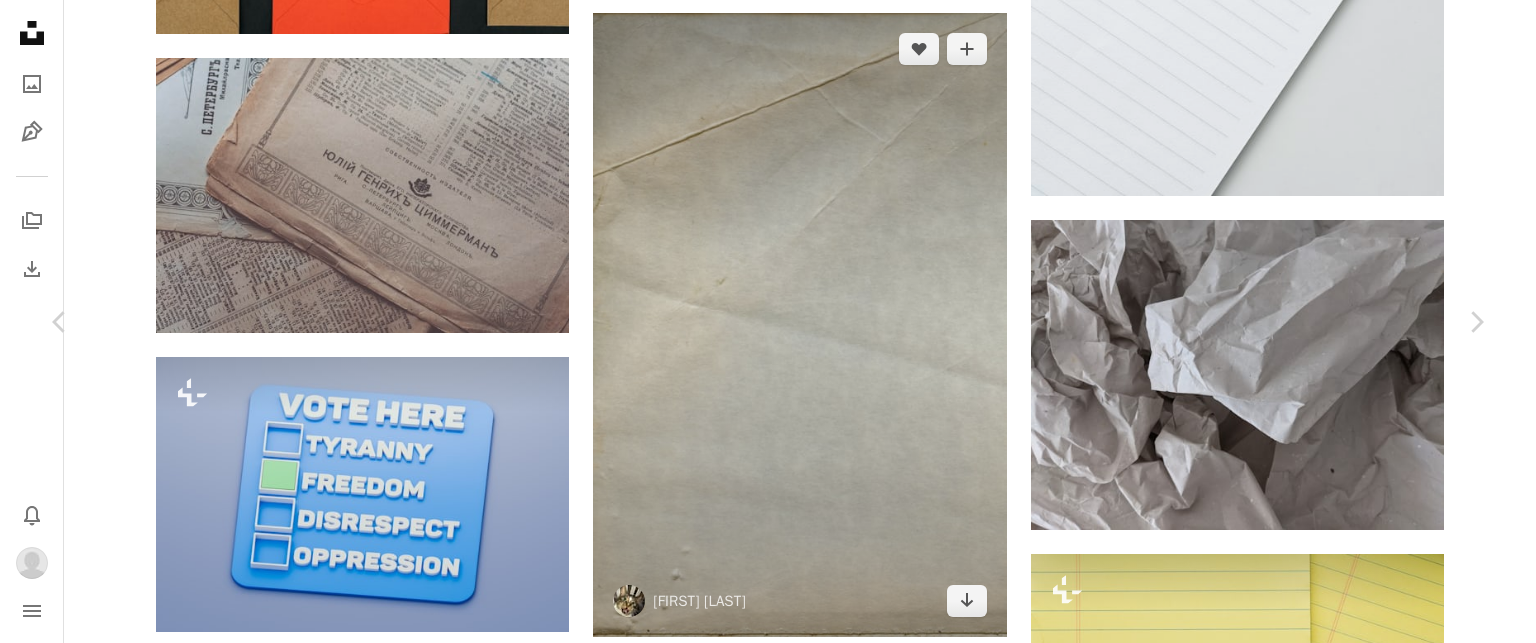 click at bounding box center (760, 5518) 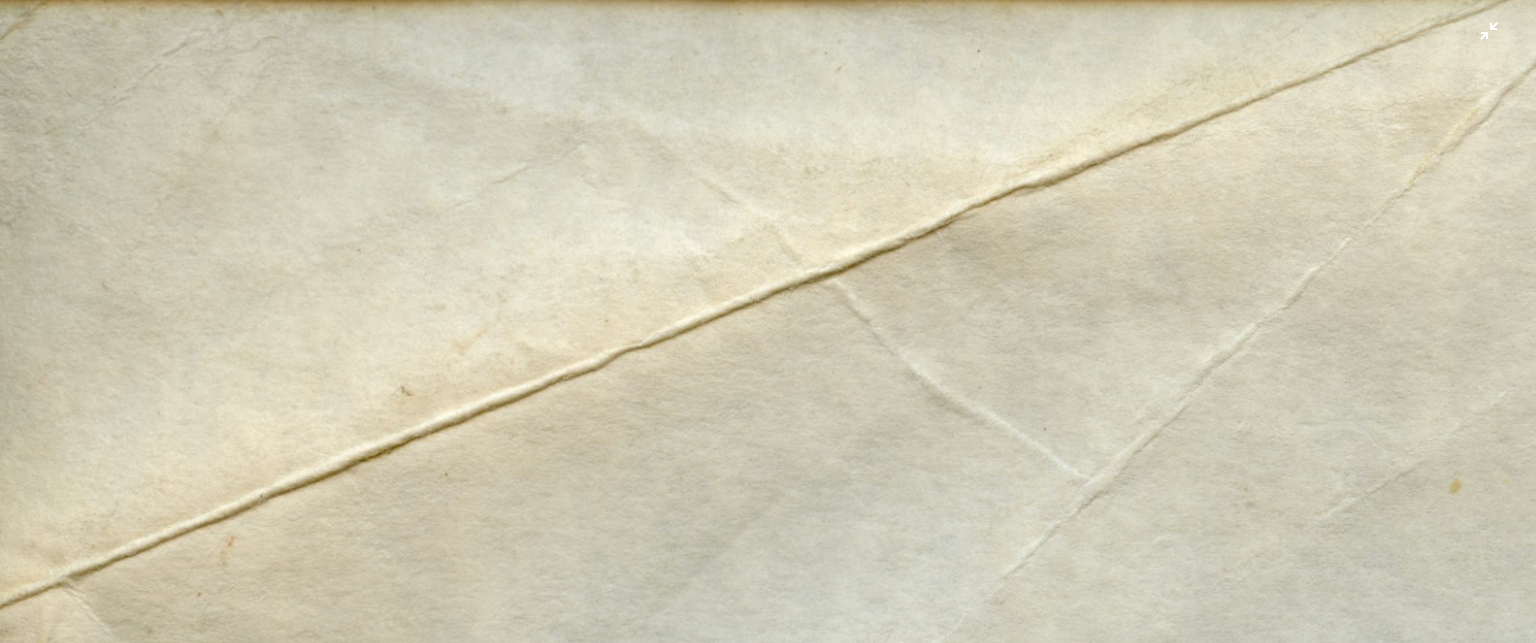 scroll, scrollTop: 815, scrollLeft: 0, axis: vertical 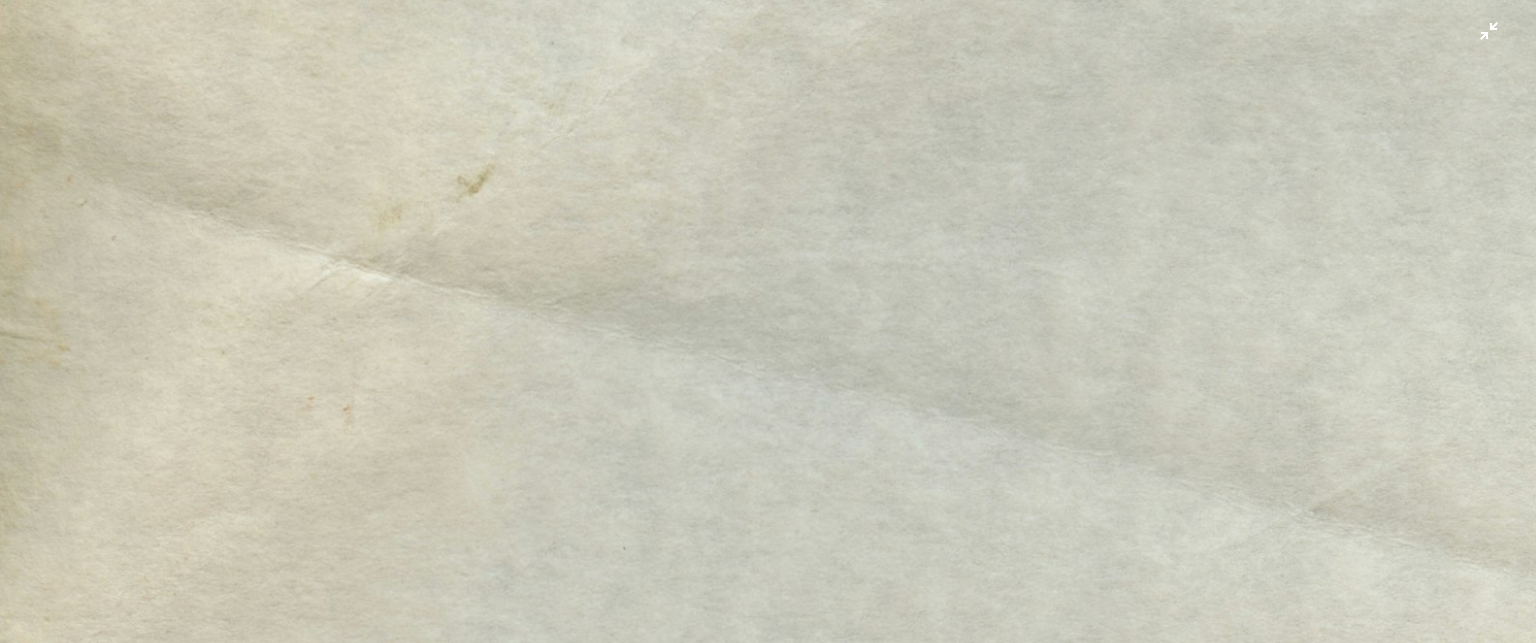 click at bounding box center [768, 344] 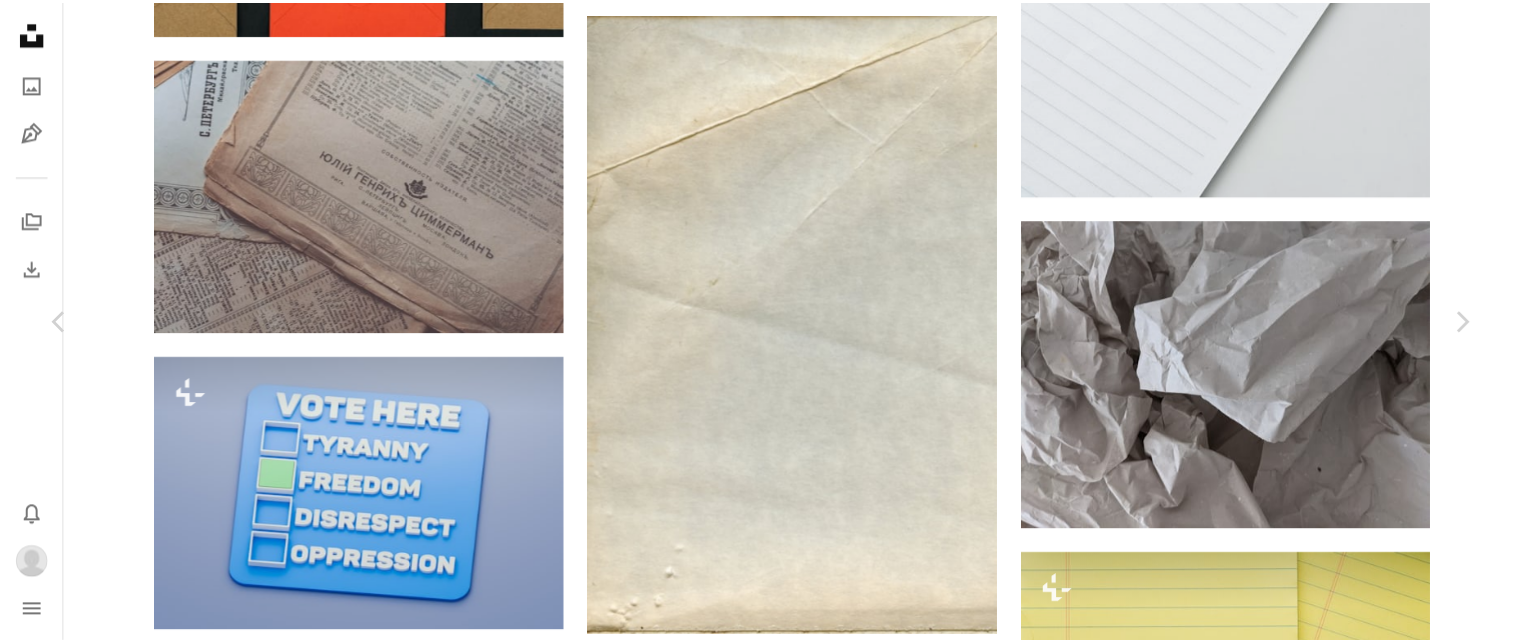 scroll, scrollTop: 25, scrollLeft: 0, axis: vertical 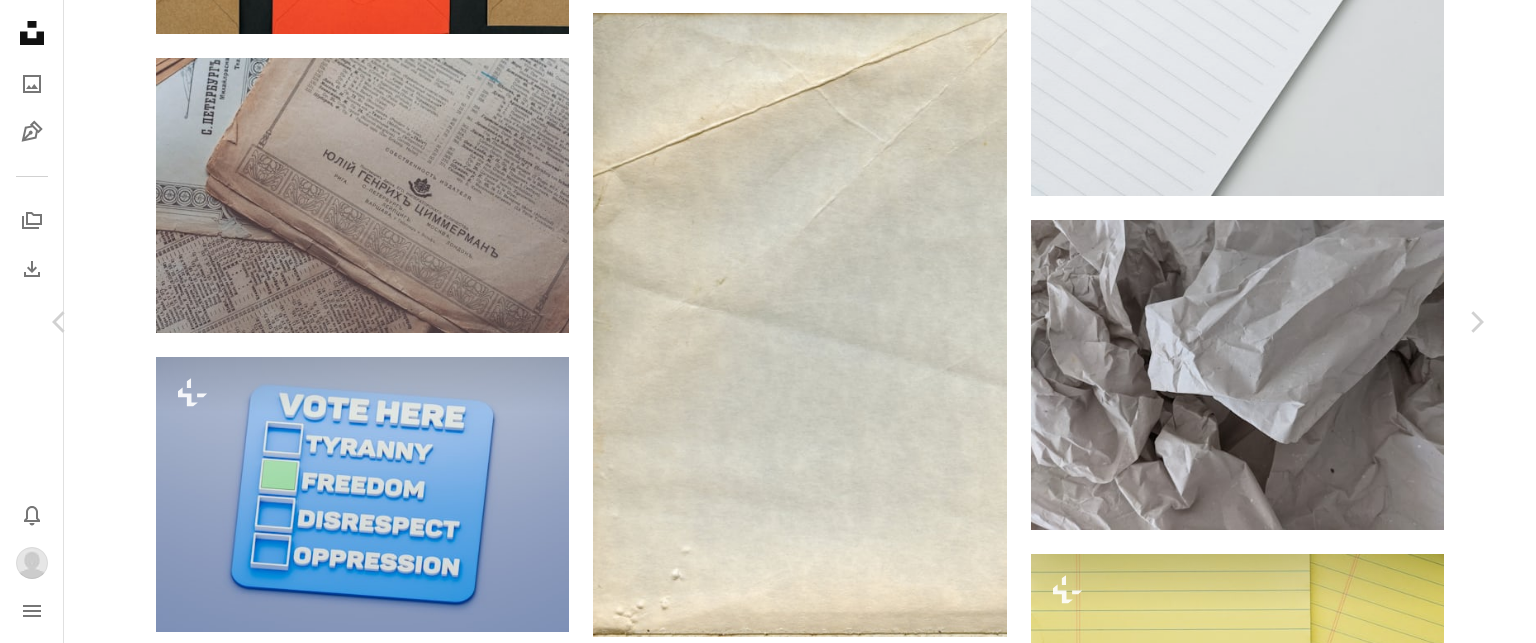 click on "An X shape Chevron left Chevron right [PERSON] [PERSON][PERSON] A heart A plus sign 编辑图像   Plus sign for Unsplash+ 下载 Chevron down Zoom in Views 475,263 Downloads 9,739 A forward-right arrow 分享 Info icon 信息 More Actions 旧书封面内页 Calendar outlined Published on  January 21, 2024 Safety Free to use under the  Unsplash License texture paper texture paper paper background textures book cover book background old book binding wrinkled seam old paper scroll grey bag handbag 在 iStock 上浏览优质相关图片 | 使用优惠码 UNSPLASH20 节省 20% View more on iStock  ↗ 相关图片 A heart A plus sign [PERSON] Arrow pointing down A heart A plus sign [PERSON] Arrow pointing down Plus sign for Unsplash+ A heart A plus sign [PERSON] 对于 Unsplash+ A lock   下载 A heart A plus sign [PERSON] Arrow pointing down A heart A plus sign [PERSON] Arrow pointing down Plus sign for Unsplash+ A heart A plus sign [PERSON] 对于 A lock" at bounding box center [768, 5461] 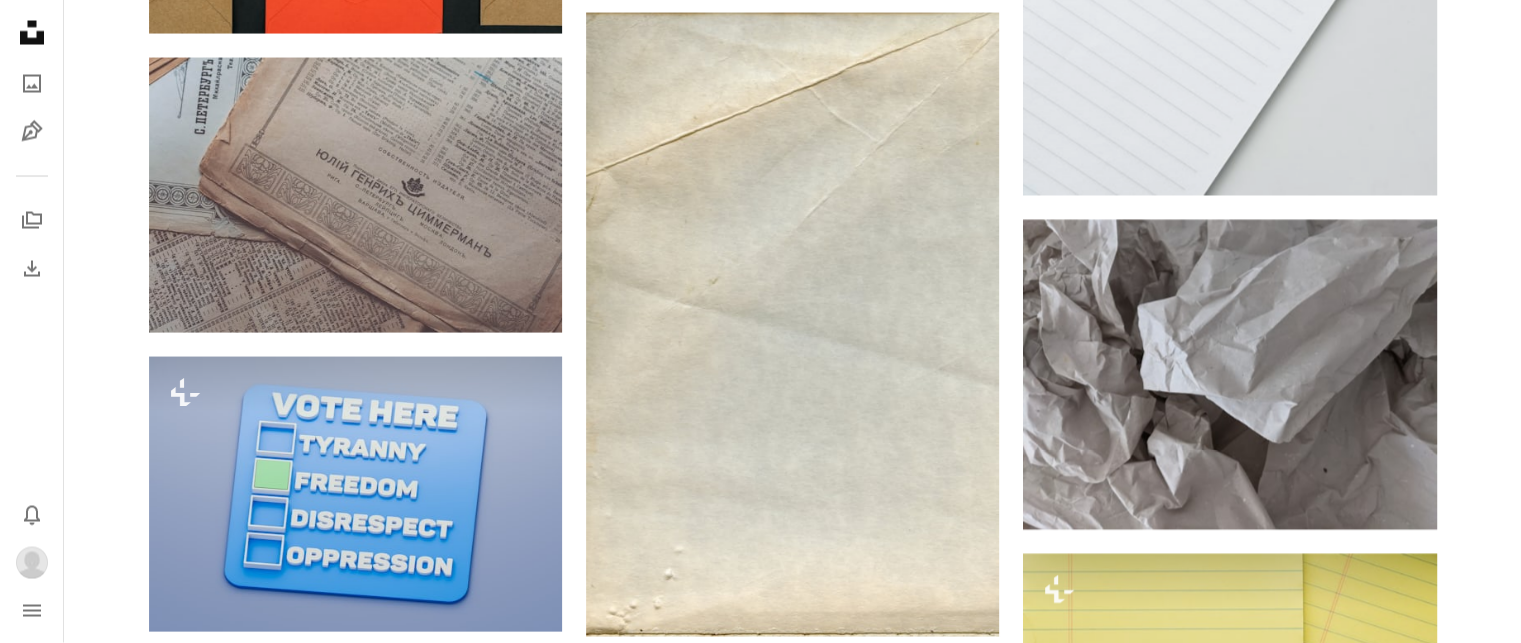 click on "Plus sign for Unsplash+ A heart A plus sign 盖蒂图片社 对于 Unsplash+ A lock   下载 Plus sign for Unsplash+ A heart A plus sign [PERSON] 对于 Unsplash+ A lock   下载 A heart A plus sign [PERSON] 可供租用 A checkmark inside of a circle Arrow pointing down Plus sign for Unsplash+ A heart A plus sign [PERSON] 对于 Unsplash+ A lock   下载 A heart A plus sign [PERSON] 可供租用 A checkmark inside of a circle Arrow pointing down A heart A plus sign [PERSON] Arrow pointing down A heart A plus sign [PERSON] Arrow pointing down A heart A plus sign [PERSON] Arrow pointing down A heart A plus sign 纯洁的朱莉娅 可供租用 A checkmark inside of a circle Arrow pointing down –– ––– ––– ––– ––– ––– ––– –––– –––– ––– –– –– –– –– –––– –– A heart" at bounding box center [792, -3041] 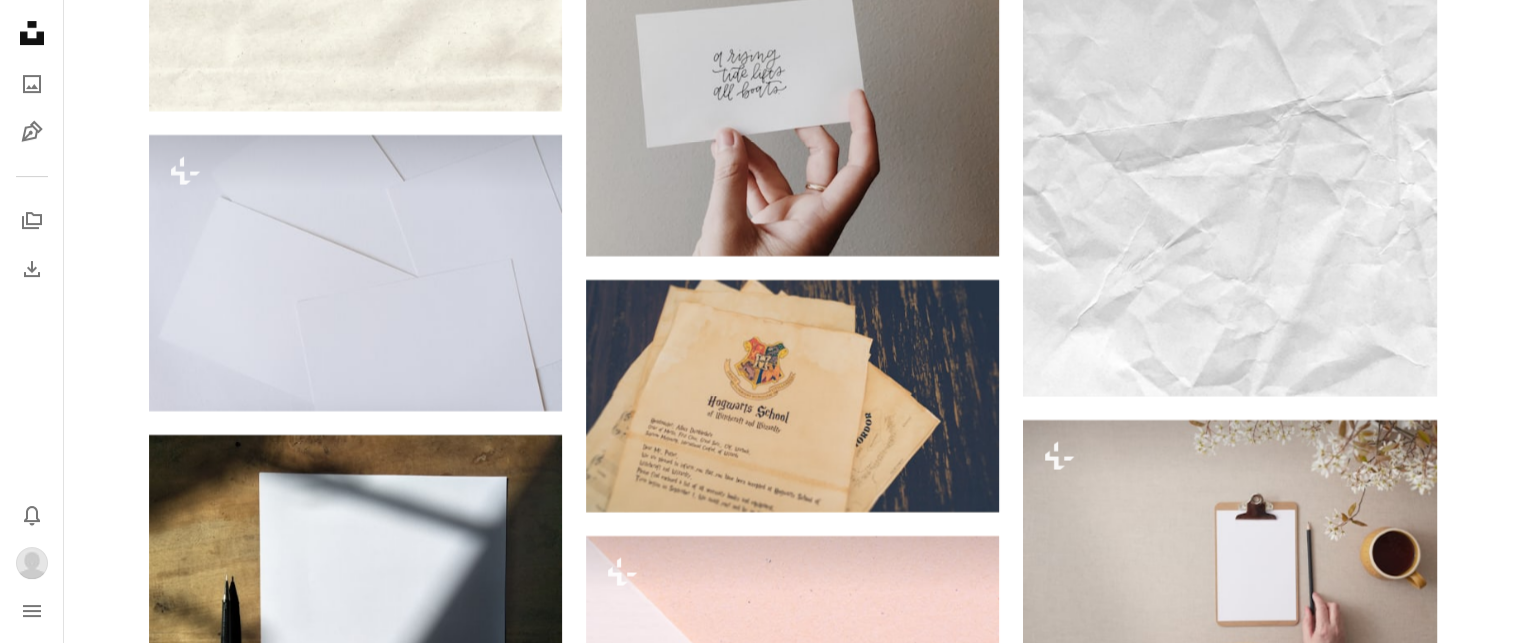 scroll, scrollTop: 23733, scrollLeft: 0, axis: vertical 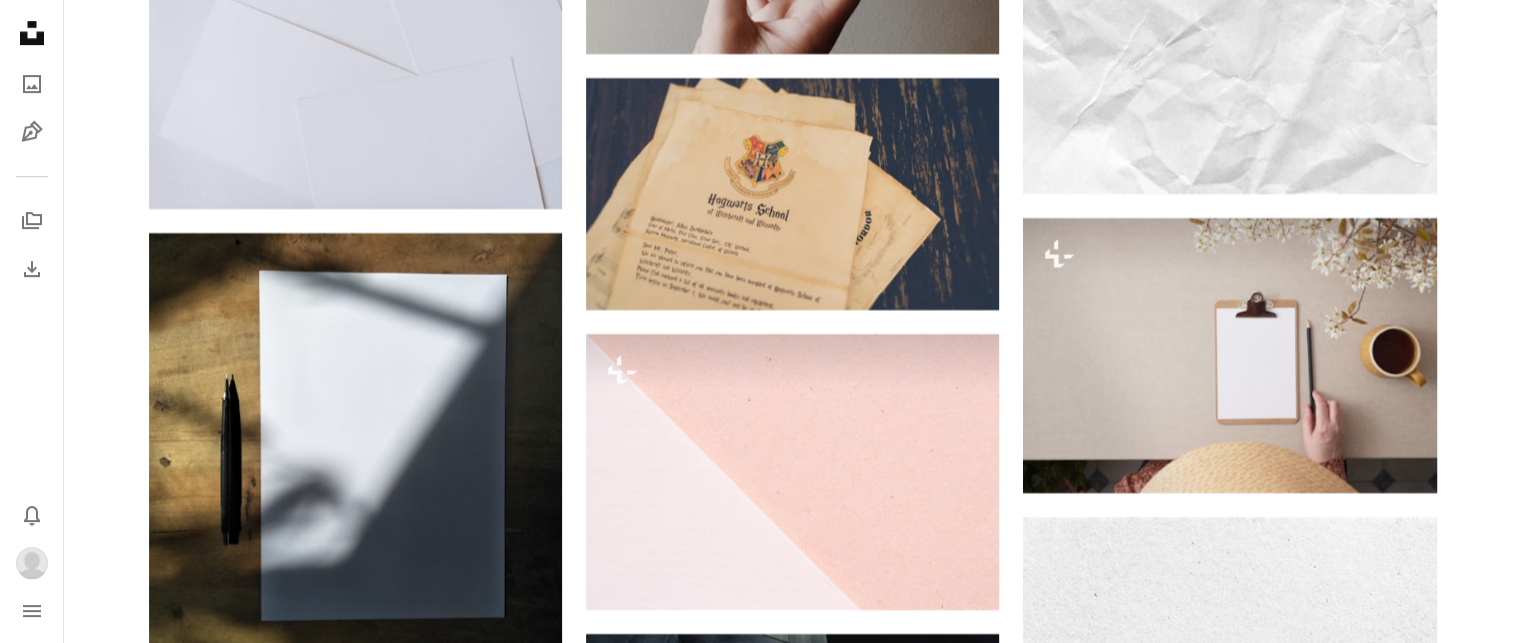 click on "Unsplash logo Unsplash Home A photo Pen Tool A stack of folders Download Bell navigation menu" at bounding box center [32, 321] 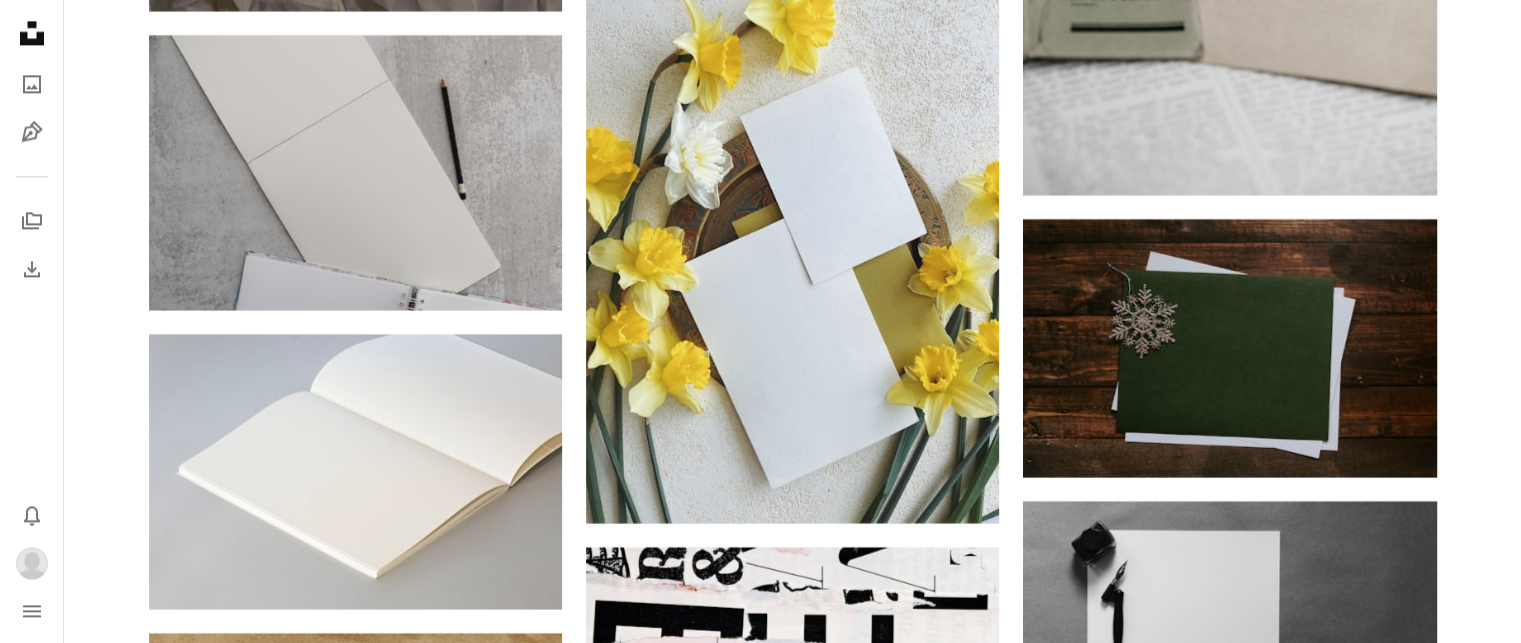 scroll, scrollTop: 25533, scrollLeft: 0, axis: vertical 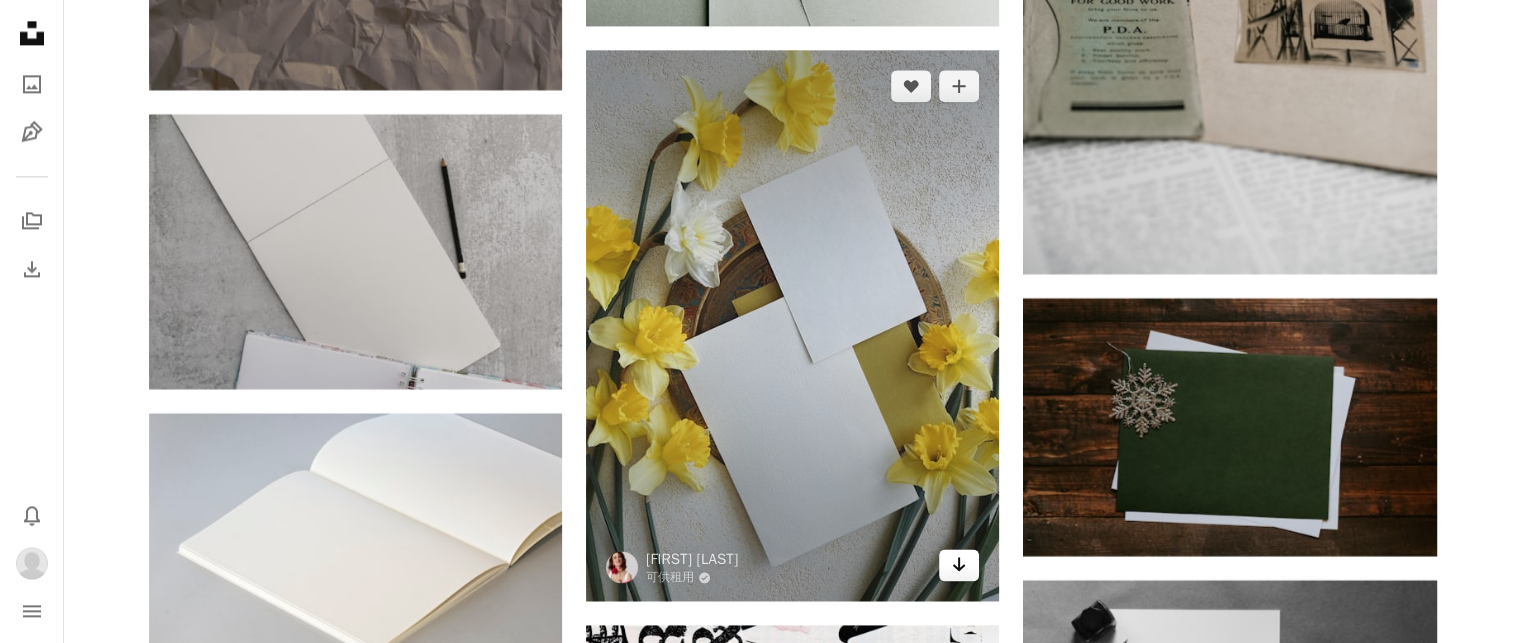 click on "Arrow pointing down" at bounding box center [959, 565] 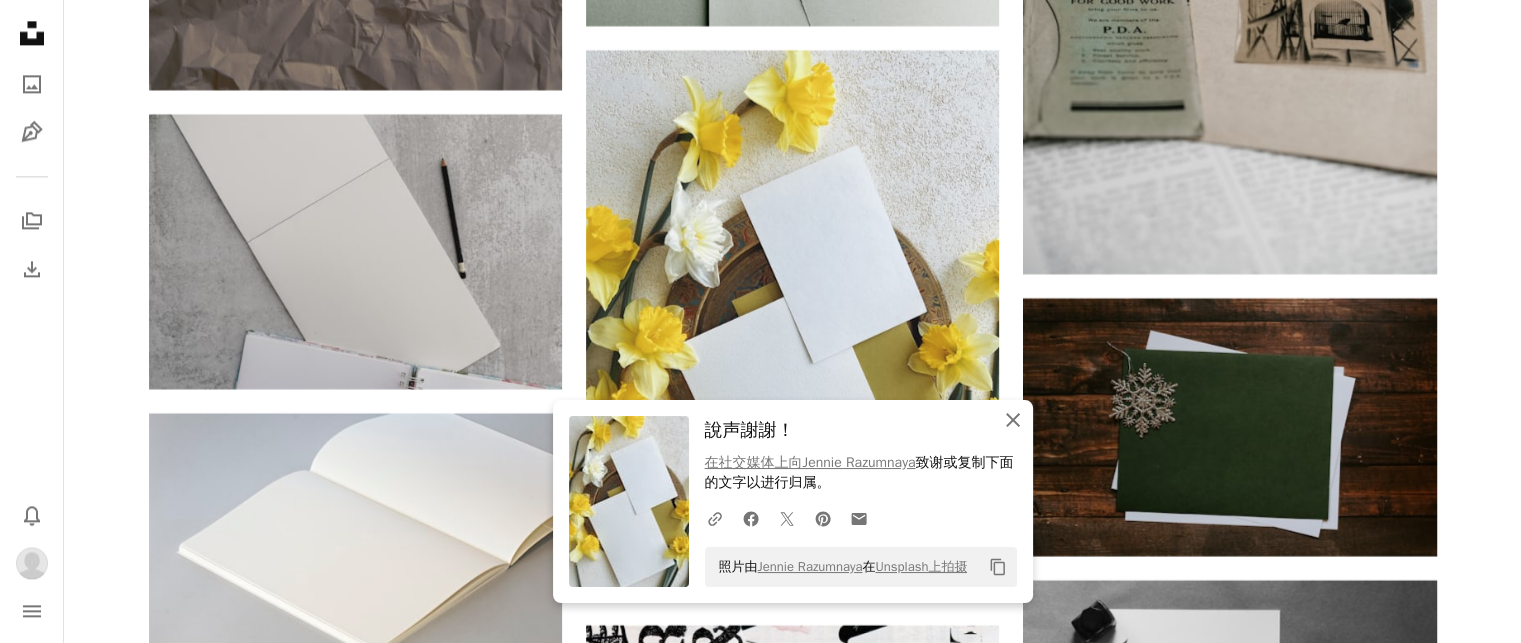click on "An X shape 关闭" at bounding box center [1013, 420] 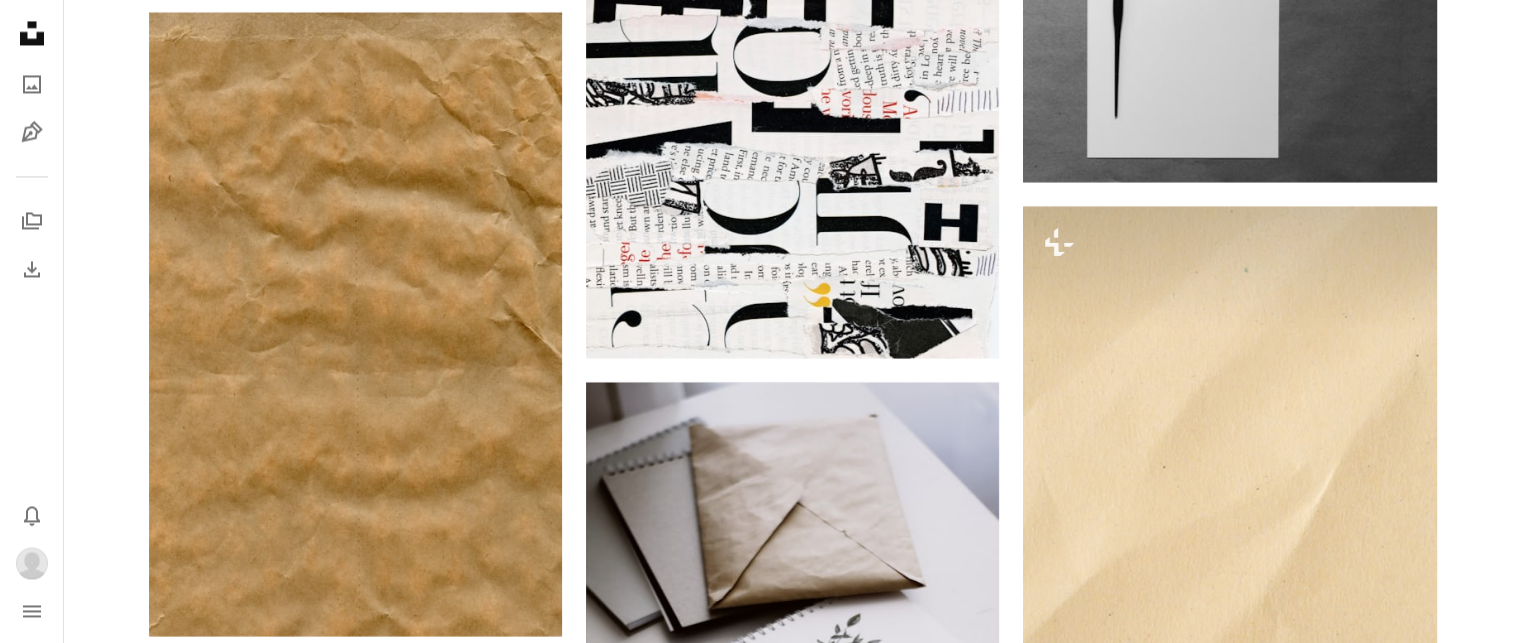 scroll, scrollTop: 26133, scrollLeft: 0, axis: vertical 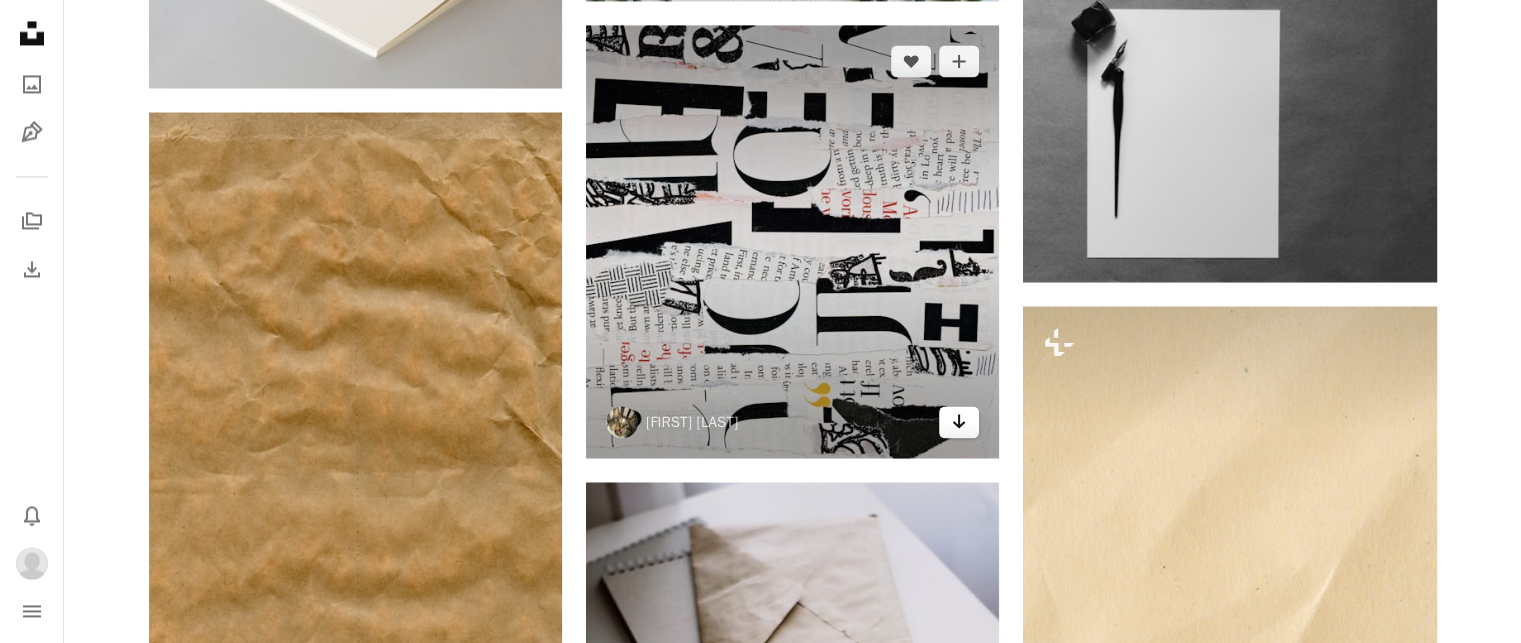 click 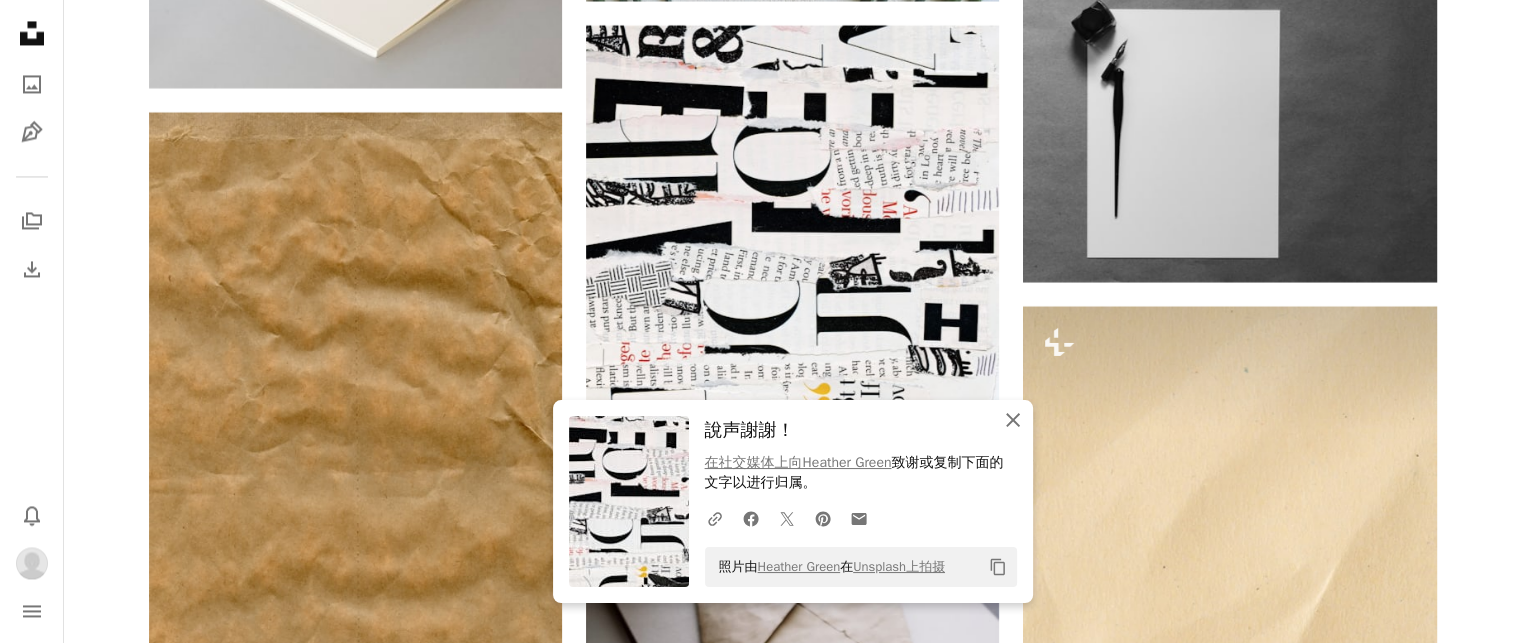 click on "An X shape" 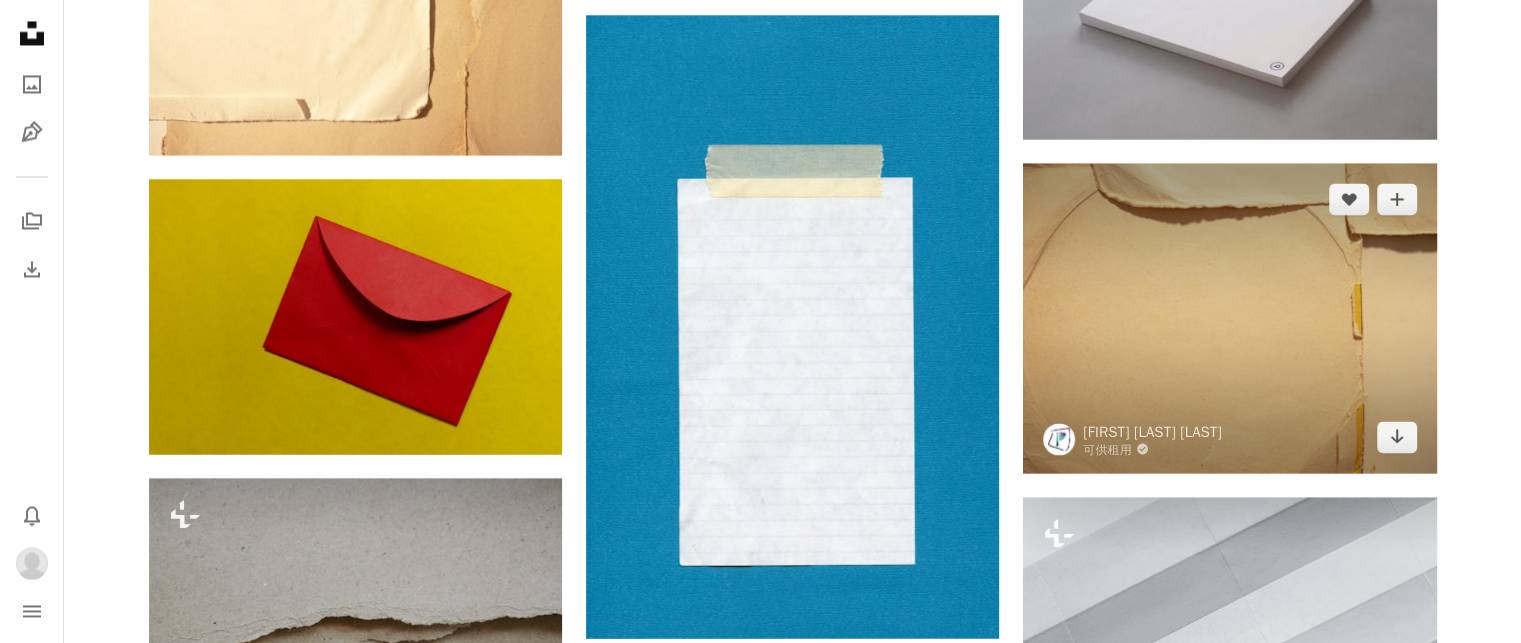 scroll, scrollTop: 34033, scrollLeft: 0, axis: vertical 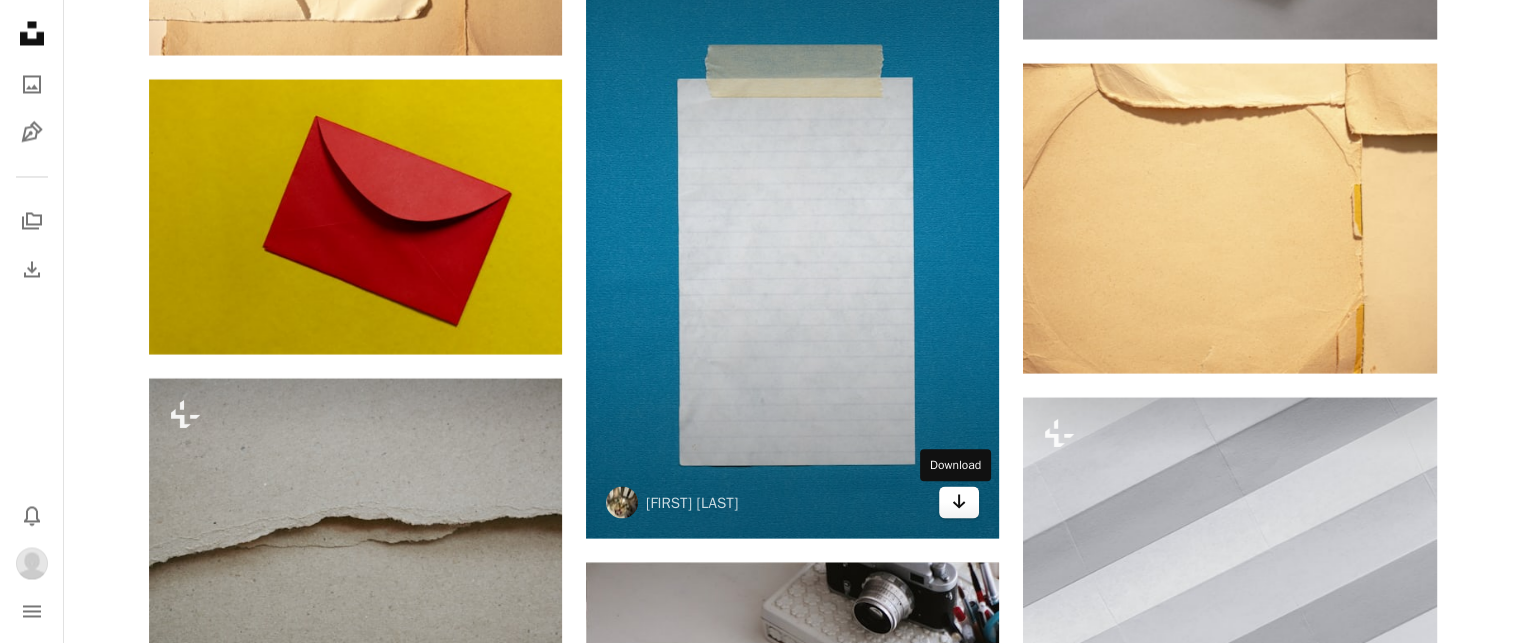 click 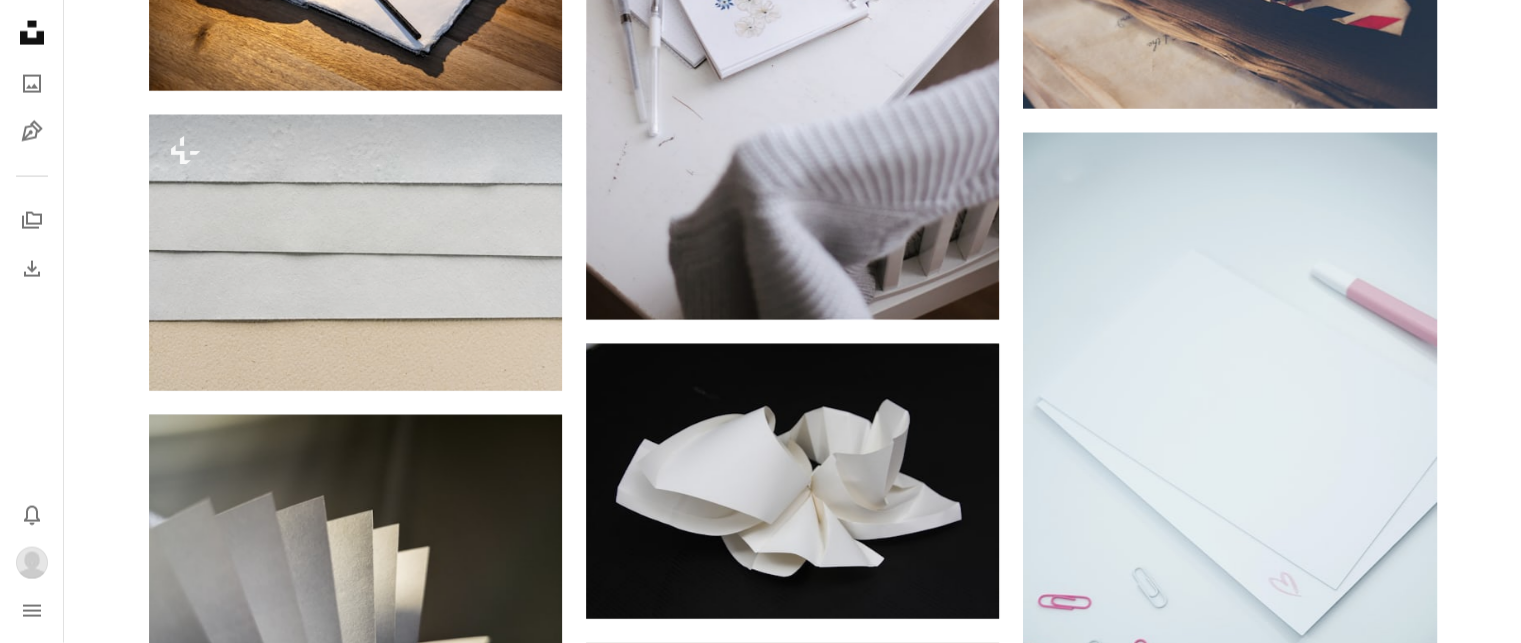 scroll, scrollTop: 35033, scrollLeft: 0, axis: vertical 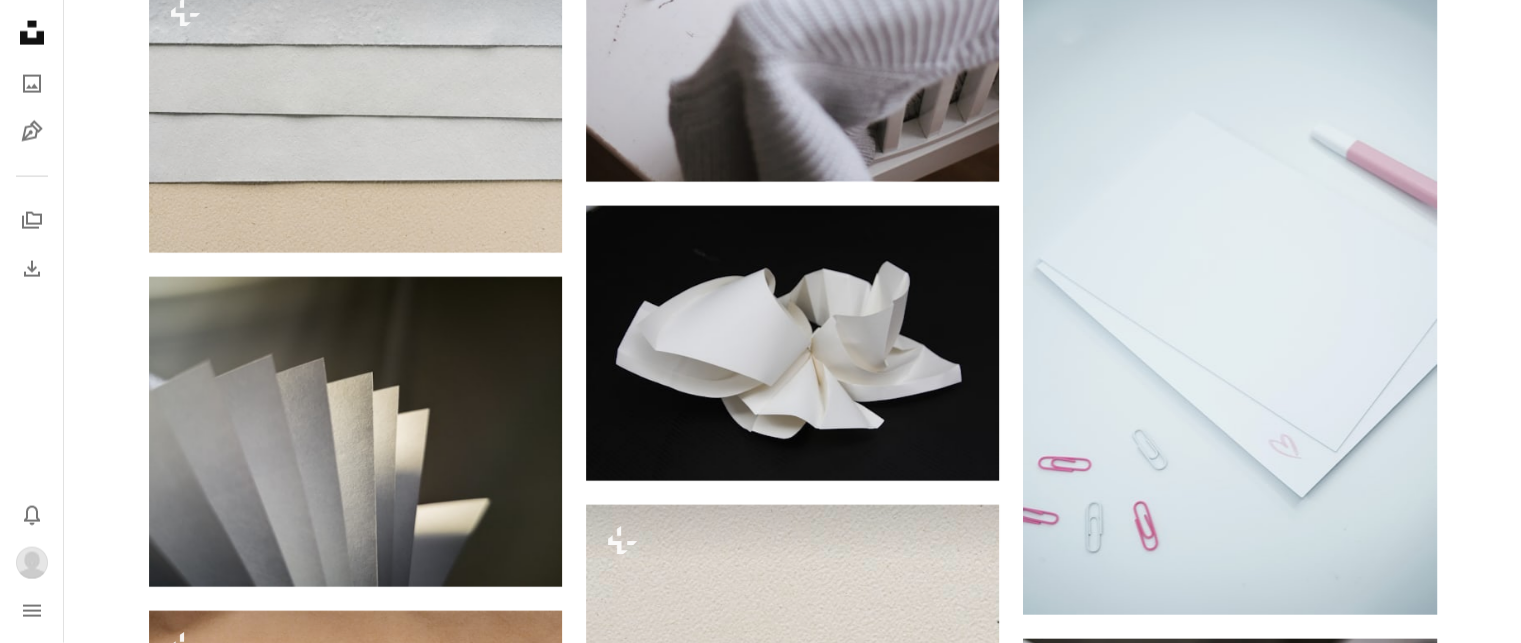 click on "Plus sign for Unsplash+ A heart A plus sign 盖蒂图片社 对于 Unsplash+ A lock   下载 Plus sign for Unsplash+ A heart A plus sign [PERSON] 对于 Unsplash+ A lock   下载 A heart A plus sign [PERSON] 可供租用 A checkmark inside of a circle Arrow pointing down Plus sign for Unsplash+ A heart A plus sign [PERSON] 对于 Unsplash+ A lock   下载 A heart A plus sign [PERSON] 可供租用 A checkmark inside of a circle Arrow pointing down A heart A plus sign [PERSON] Arrow pointing down A heart A plus sign [PERSON] Arrow pointing down A heart A plus sign [PERSON] Arrow pointing down A heart A plus sign 纯洁的朱莉娅 可供租用 A checkmark inside of a circle Arrow pointing down –– ––– ––– ––– ––– ––– ––– –––– –––– ––– –– –– –– –– –––– –– A heart" at bounding box center [793, -15195] 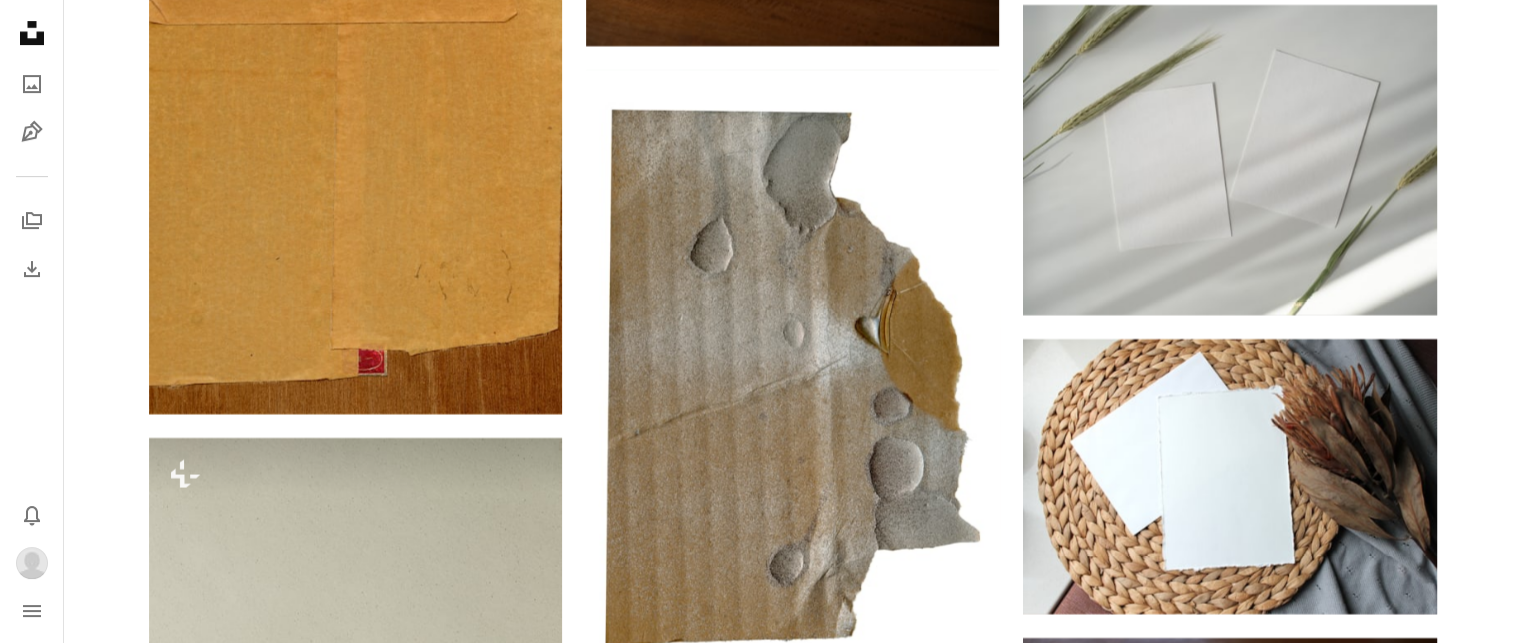 scroll, scrollTop: 46633, scrollLeft: 0, axis: vertical 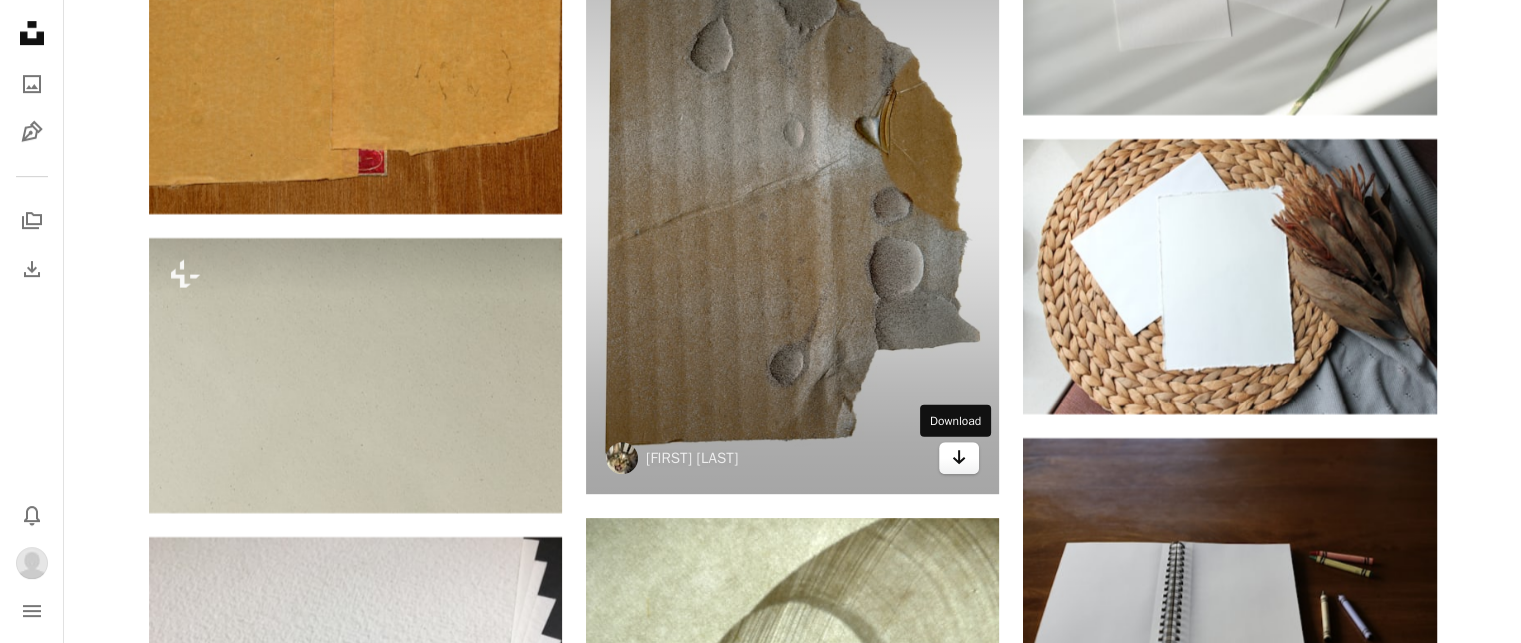 click on "Arrow pointing down" 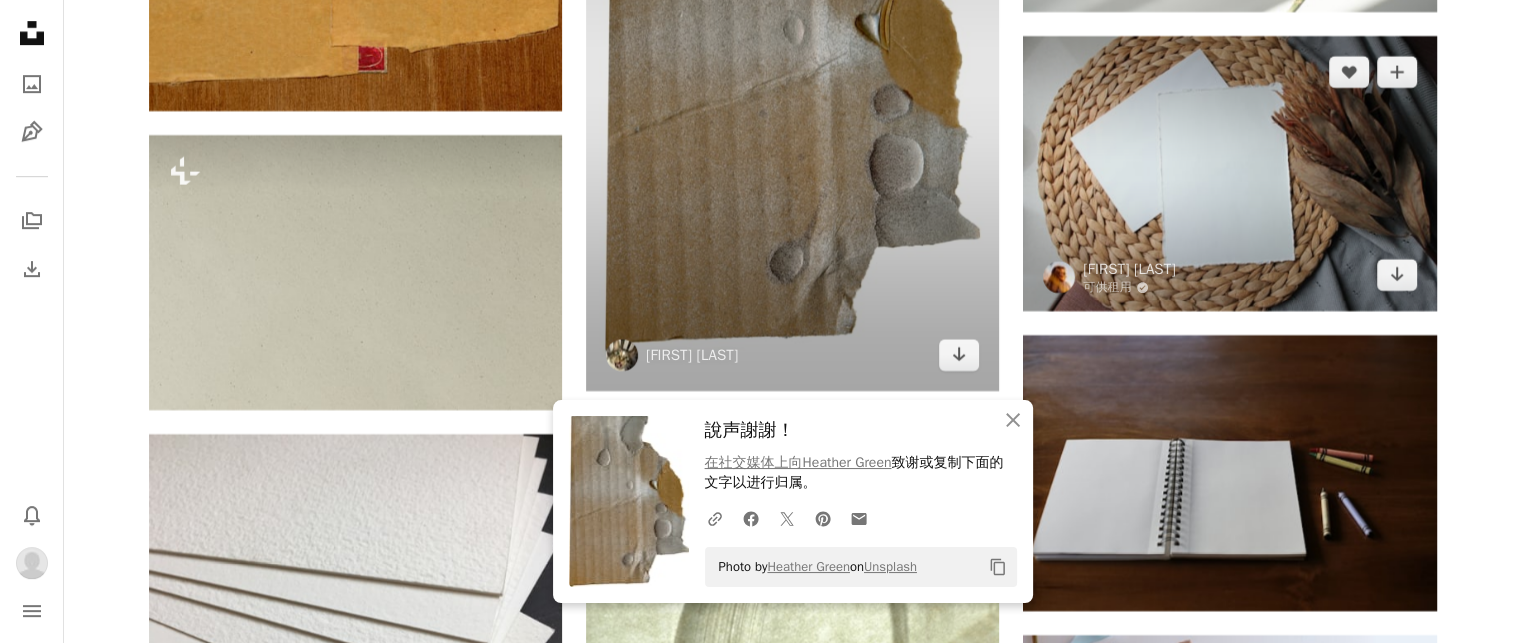 scroll, scrollTop: 46933, scrollLeft: 0, axis: vertical 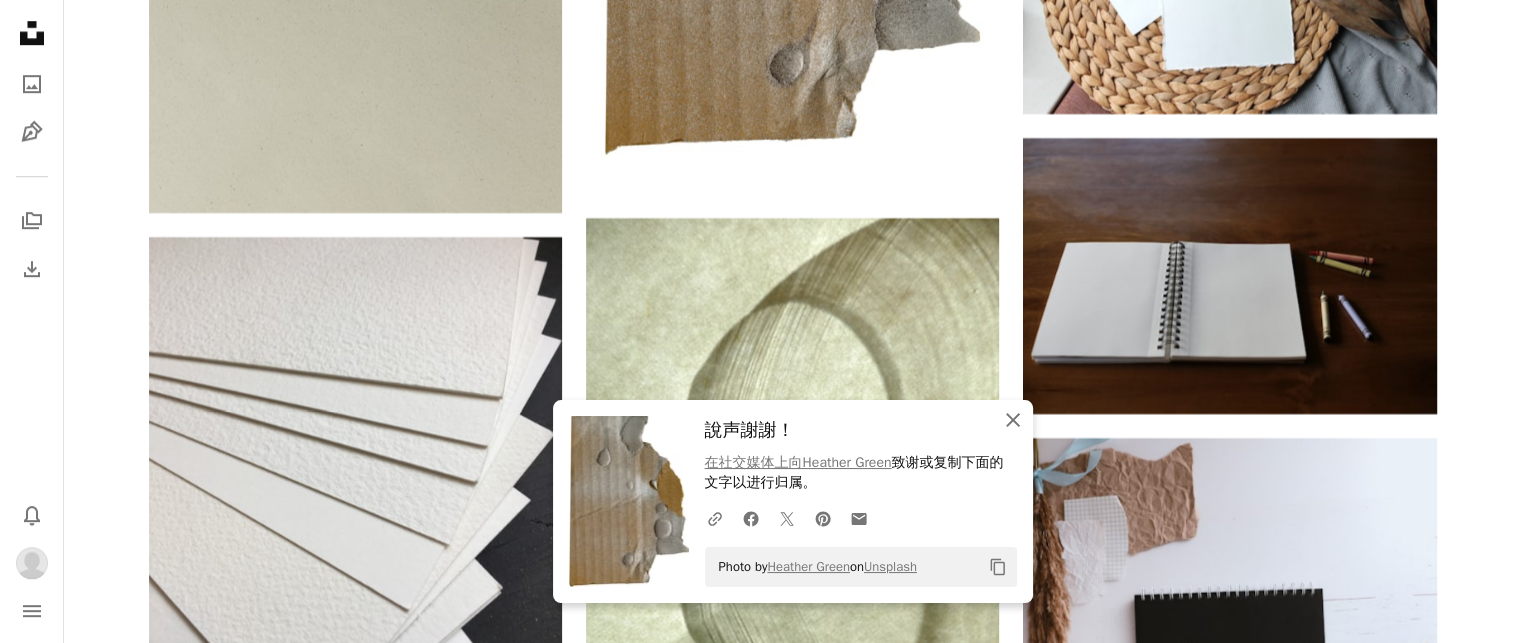 click on "An X shape" 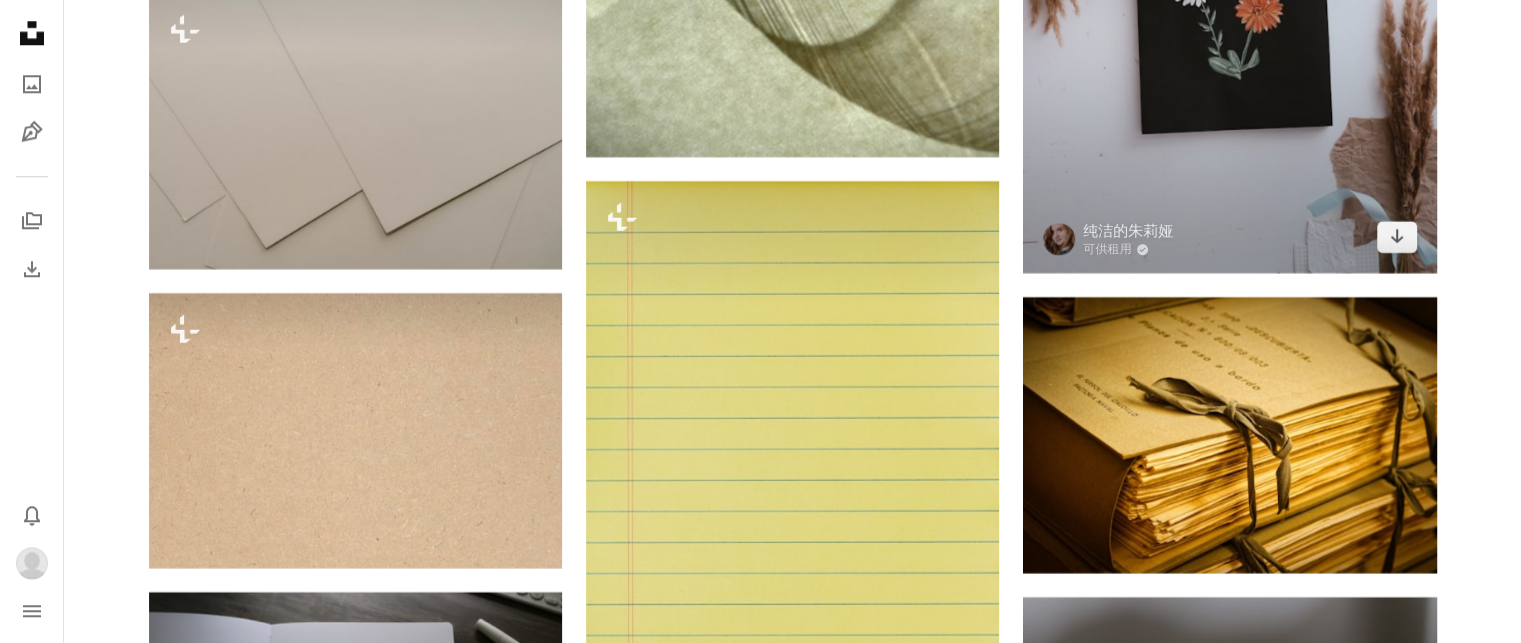 scroll, scrollTop: 47633, scrollLeft: 0, axis: vertical 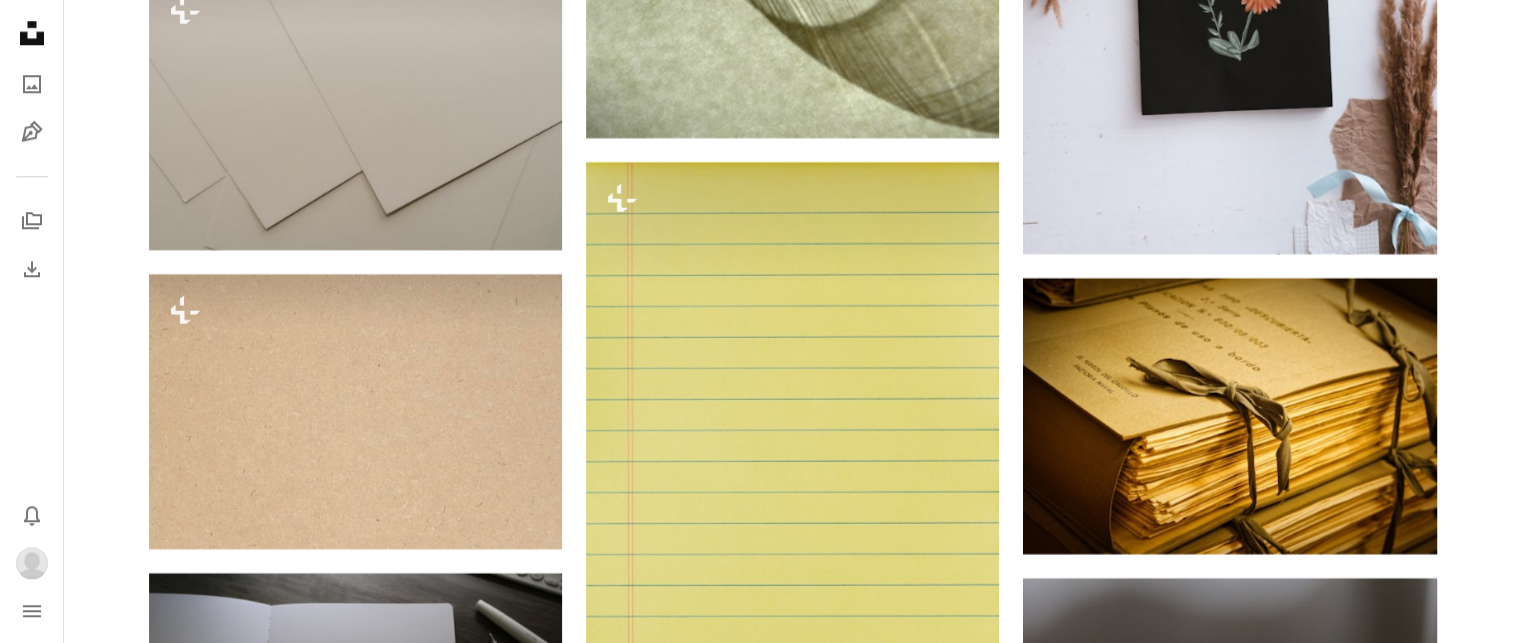 click on "Plus sign for Unsplash+ A heart A plus sign 盖蒂图片社 对于 Unsplash+ A lock   下载 Plus sign for Unsplash+ A heart A plus sign [PERSON] 对于 Unsplash+ A lock   下载 A heart A plus sign [PERSON] 可供租用 A checkmark inside of a circle Arrow pointing down Plus sign for Unsplash+ A heart A plus sign [PERSON] 对于 Unsplash+ A lock   下载 A heart A plus sign [PERSON] 可供租用 A checkmark inside of a circle Arrow pointing down A heart A plus sign [PERSON] Arrow pointing down A heart A plus sign [PERSON] Arrow pointing down A heart A plus sign [PERSON] Arrow pointing down A heart A plus sign 纯洁的朱莉娅 可供租用 A checkmark inside of a circle Arrow pointing down –– ––– ––– ––– ––– ––– ––– –––– –––– ––– –– –– –– –– –––– –– A heart" at bounding box center [792, -21650] 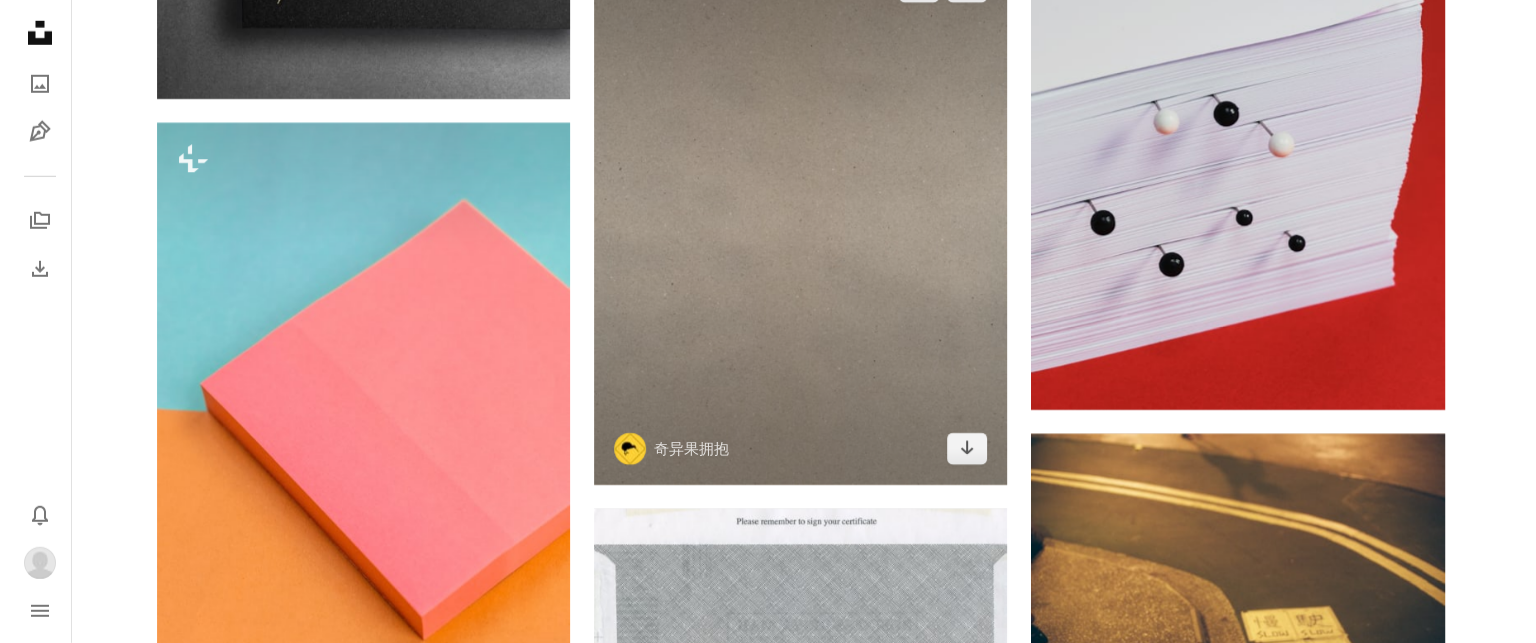 scroll, scrollTop: 66833, scrollLeft: 0, axis: vertical 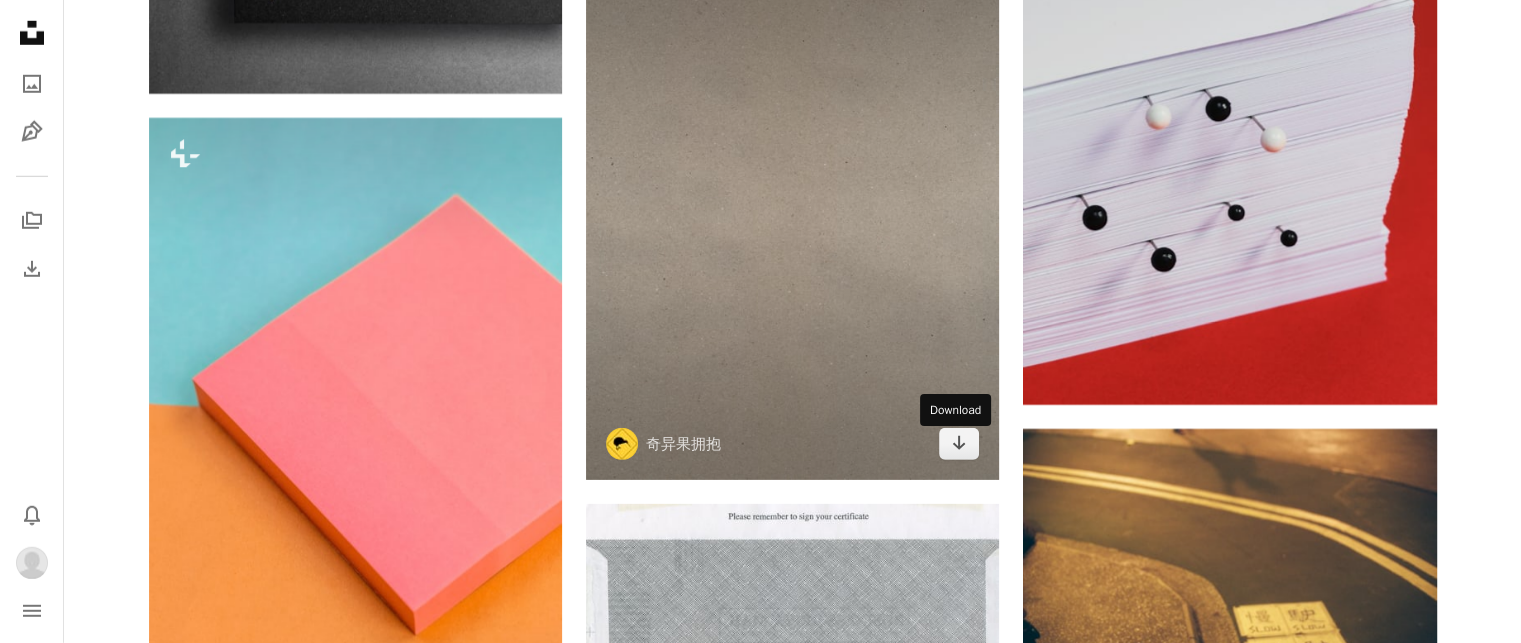 click at bounding box center [792, 213] 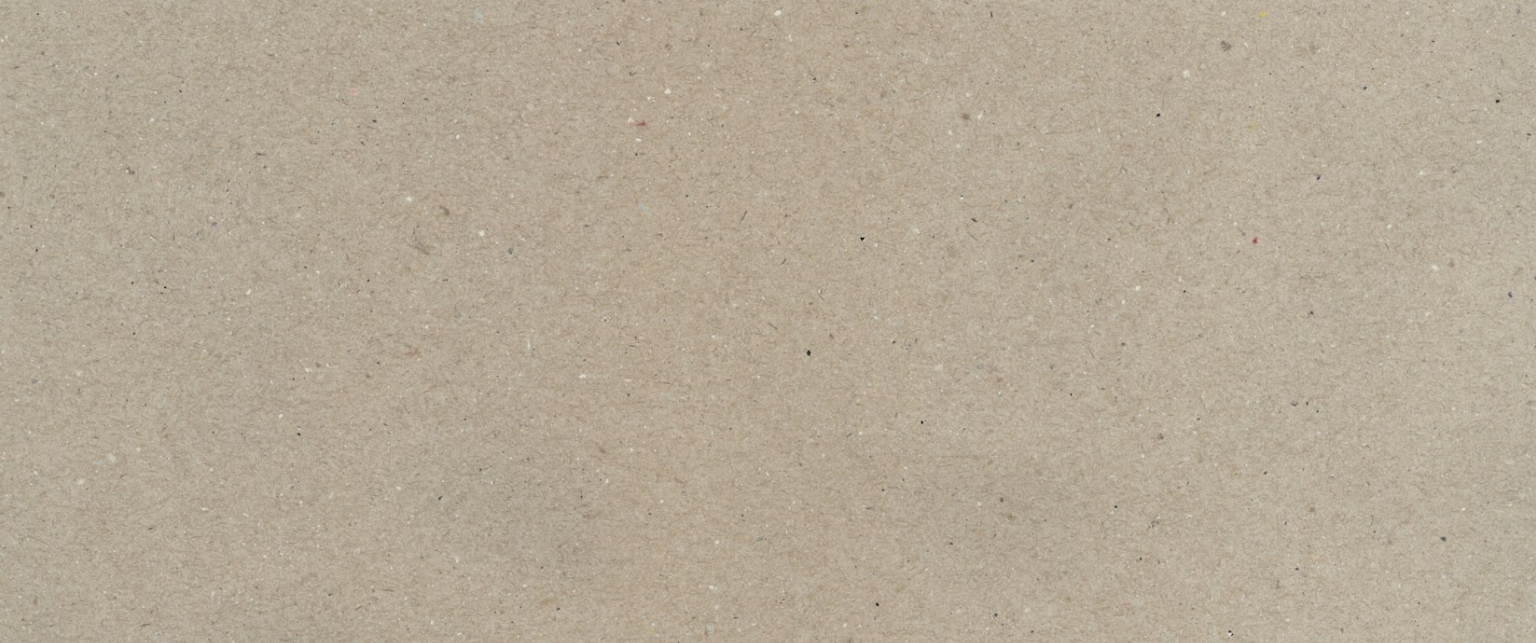 scroll, scrollTop: 1304, scrollLeft: 0, axis: vertical 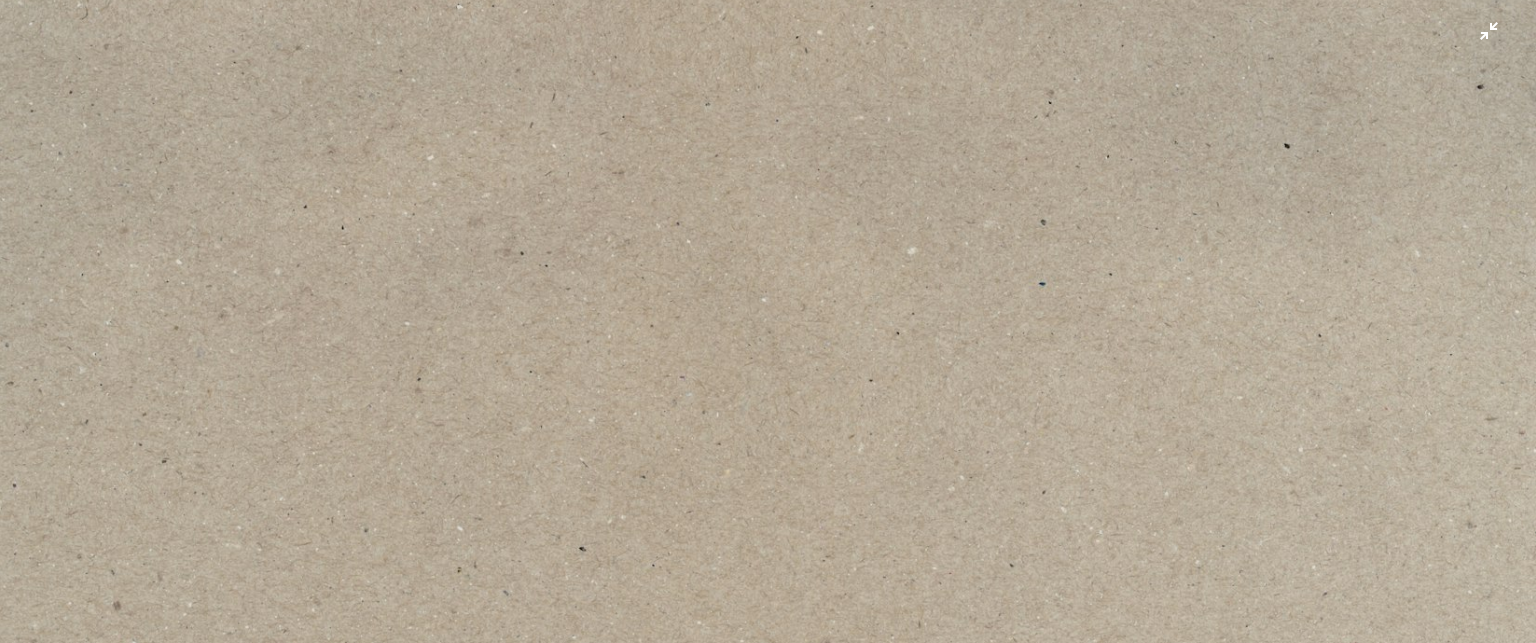 click at bounding box center [768, -311] 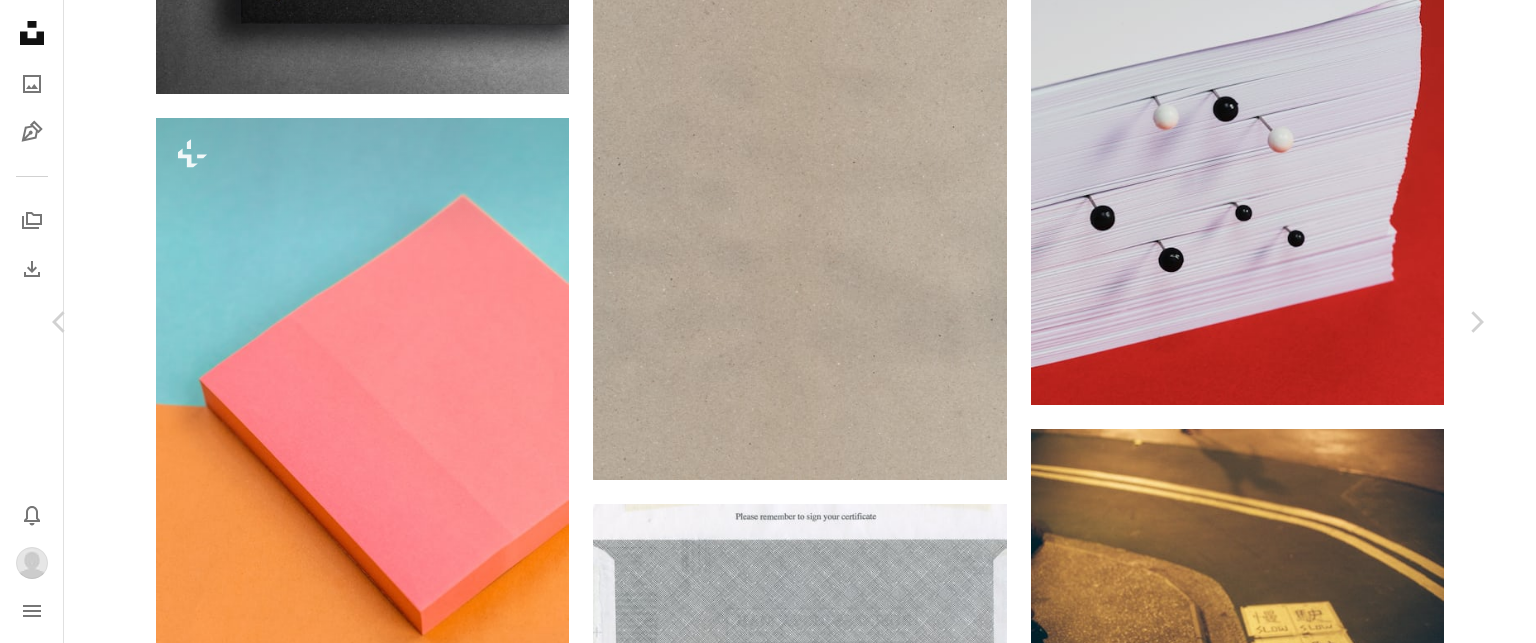 scroll, scrollTop: 0, scrollLeft: 0, axis: both 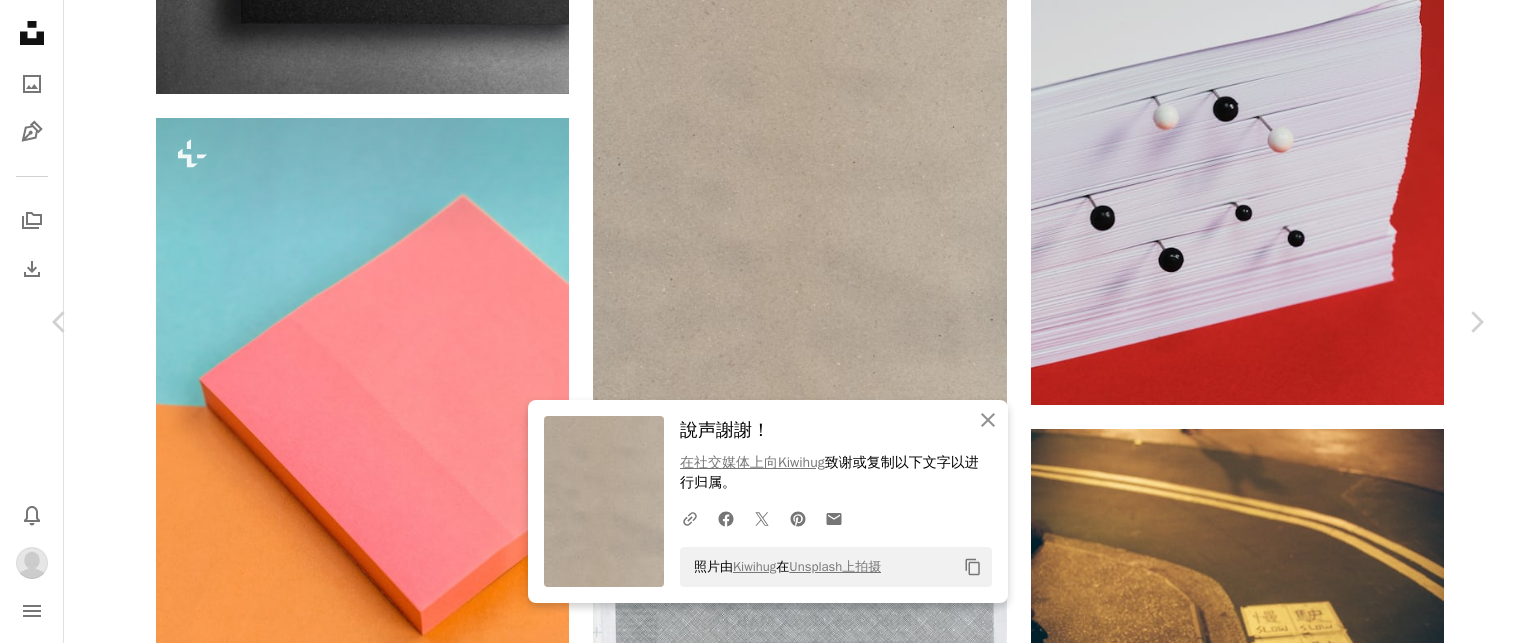 click on "An X shape Chevron left Chevron right An X shape 关闭 說声謝謝！ 在社交媒体上向[PERSON] 致谢 或复制以下文字以进行归属。 A URL sharing icon (chains) Facebook icon X (formerly Twitter) icon Pinterest icon An envelope 照片由 [PERSON] 在 Unsplash上拍摄
Copy content 奇异果拥抱 奇异果拥抱 A heart A plus sign 编辑图像   Plus sign for Unsplash+ 下载 Chevron down Zoom in 视图 1,048,214 下载 10,983 A forward-right arrow 分享 Info icon 信息 More Actions Calendar outlined 发布日期 2021年8月26日 Safety 根据Unsplash 许可 免费使用 背景 质地 纸 灰色的 棕色的 噪音 结构 纸板 纸盒 纸板 具体的 在 iStock 上浏览优质相关图片 | 使用优惠码 UNSPLASH20 节省 20% 在 iStock 上查看更多 ↗ 相关图片 A heart A plus sign 奇异果拥抱 Arrow pointing down A heart A plus sign 奇异果拥抱 Arrow pointing down A heart A plus sign [PERSON] Arrow pointing down A heart A heart" at bounding box center [768, 4647] 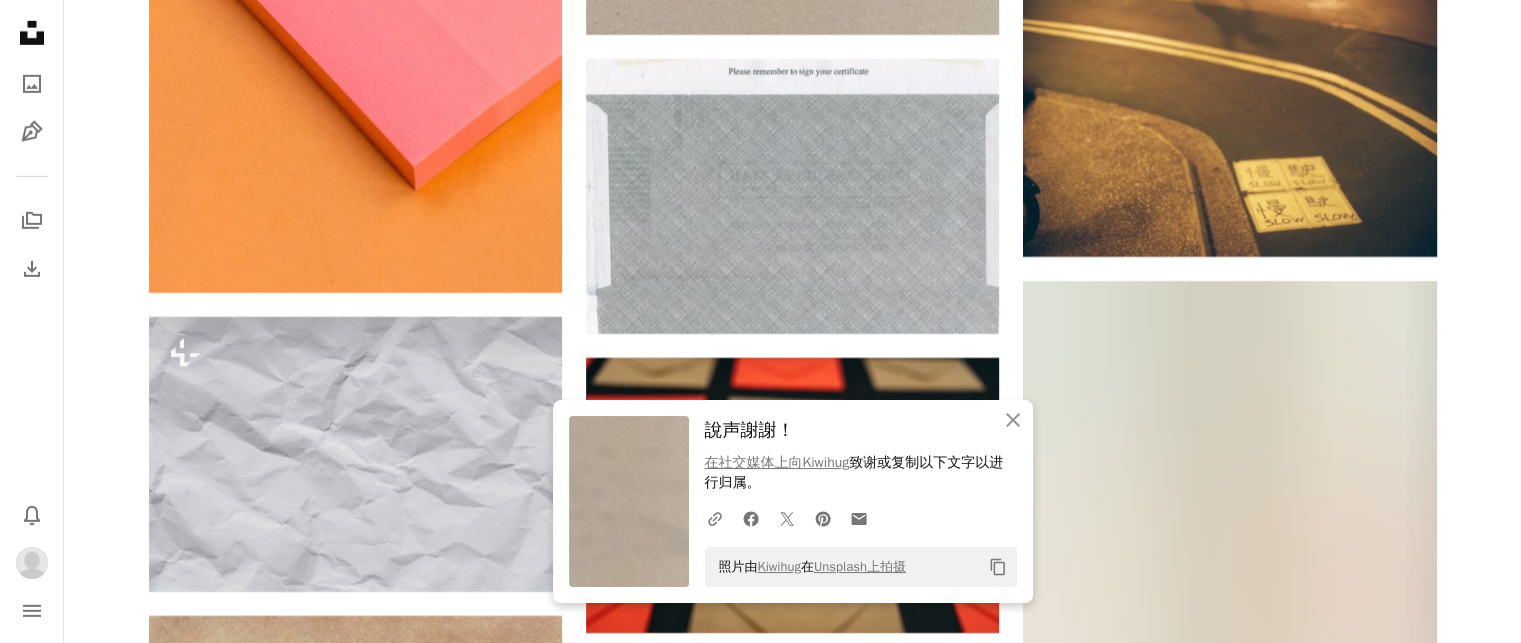 scroll, scrollTop: 67333, scrollLeft: 0, axis: vertical 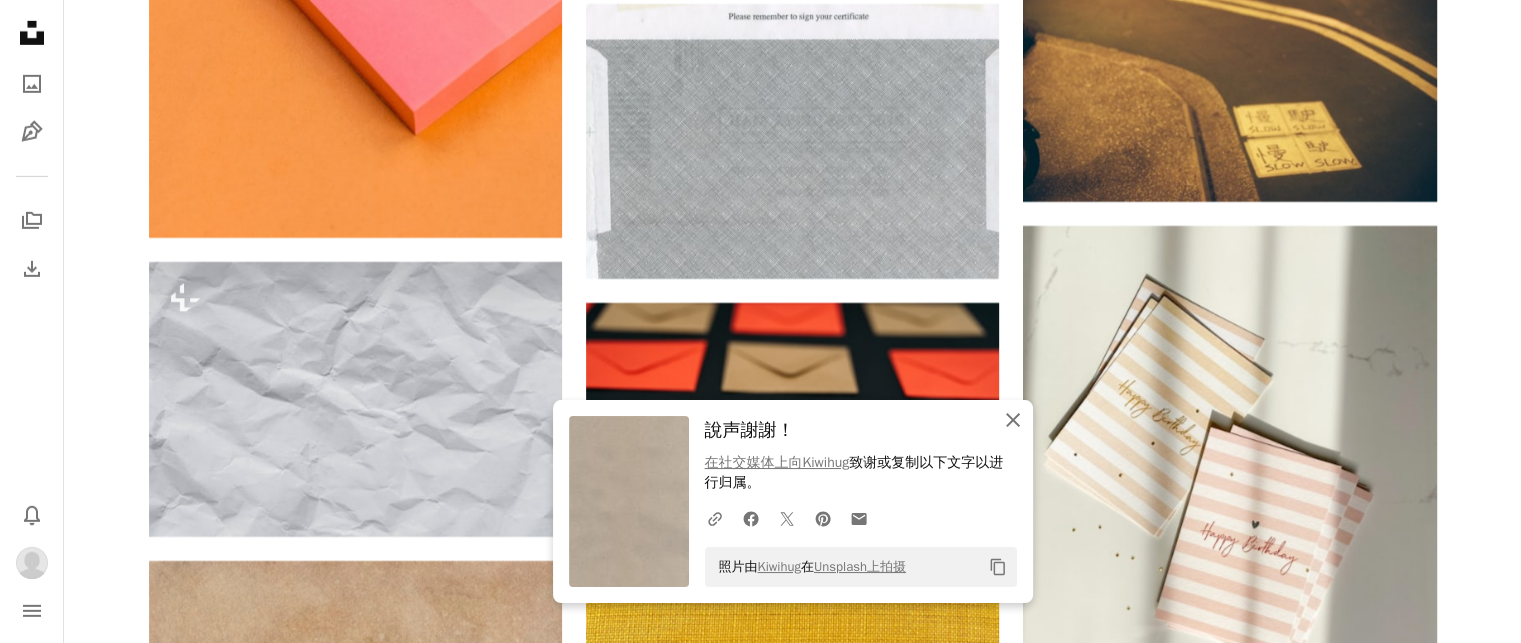 click on "An X shape" 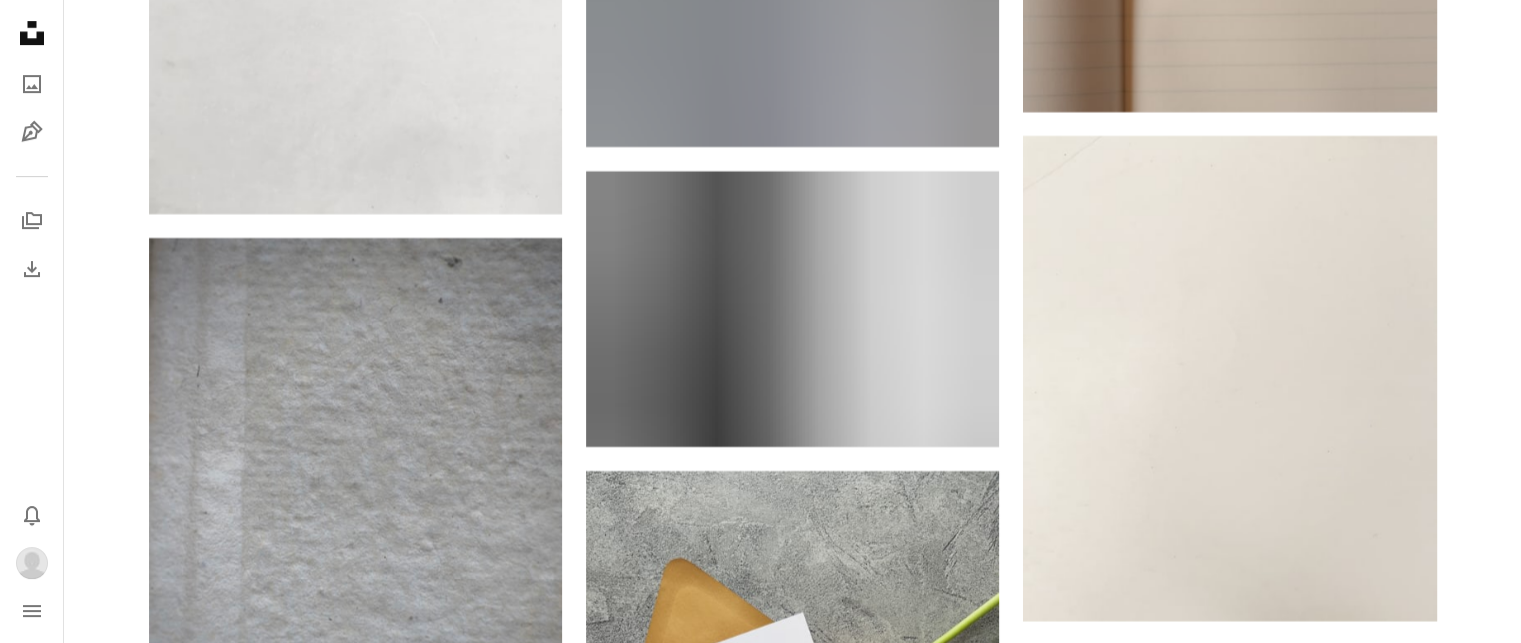 scroll, scrollTop: 69433, scrollLeft: 0, axis: vertical 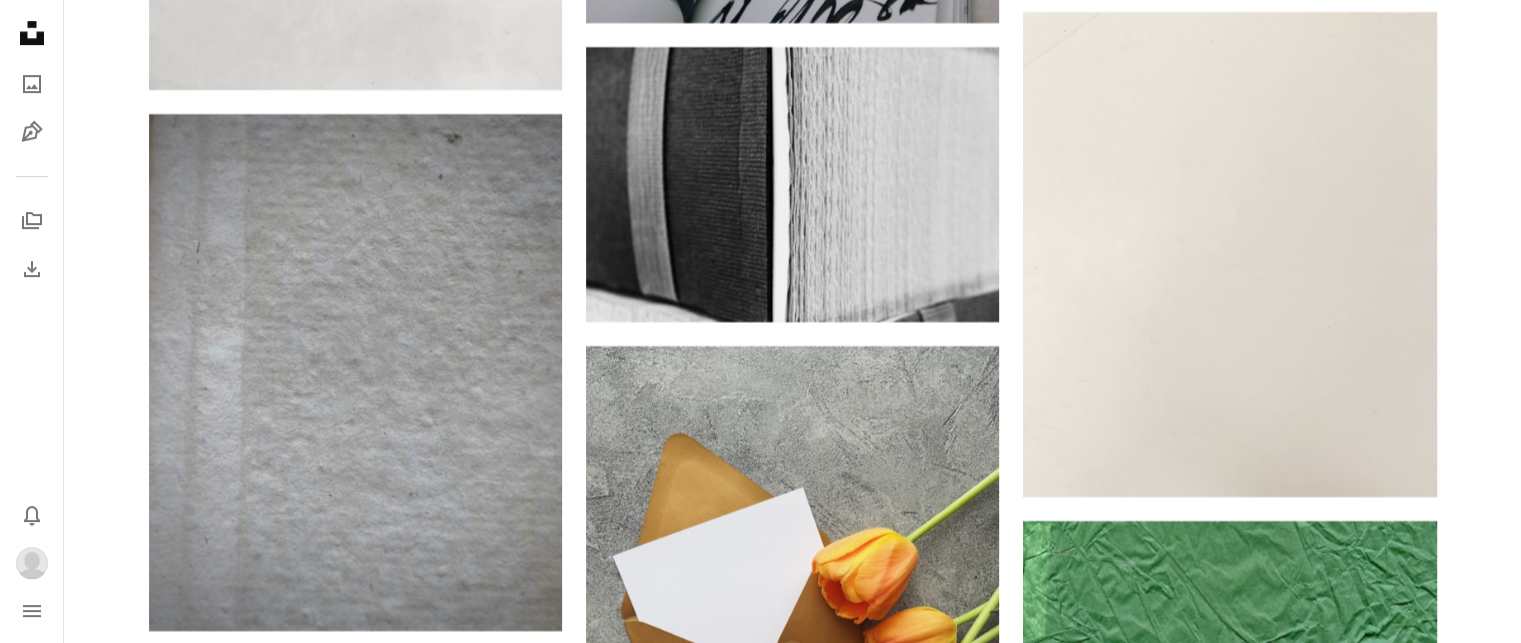click on "Unsplash logo Unsplash Home A photo Pen Tool A stack of folders Download Bell navigation menu" at bounding box center (32, 321) 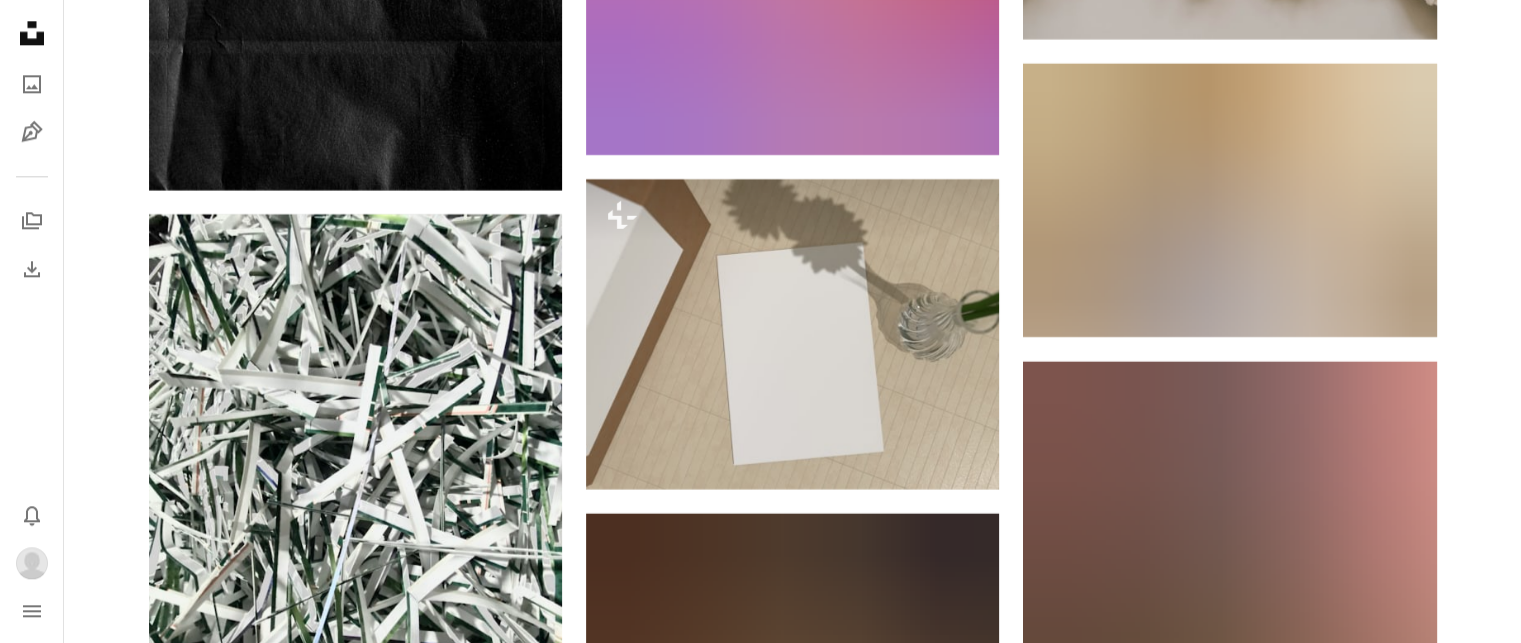 scroll, scrollTop: 70833, scrollLeft: 0, axis: vertical 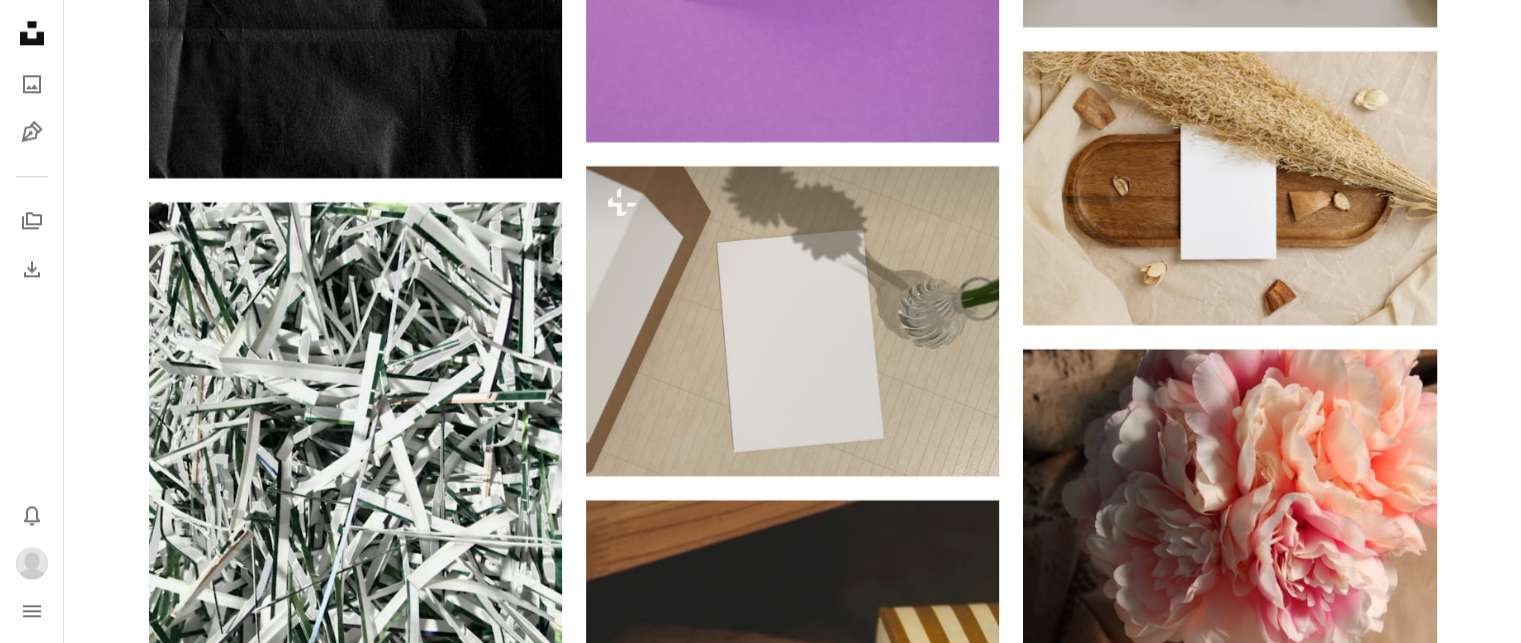 click on "Unsplash logo Unsplash Home A photo Pen Tool A stack of folders Download" at bounding box center [32, 149] 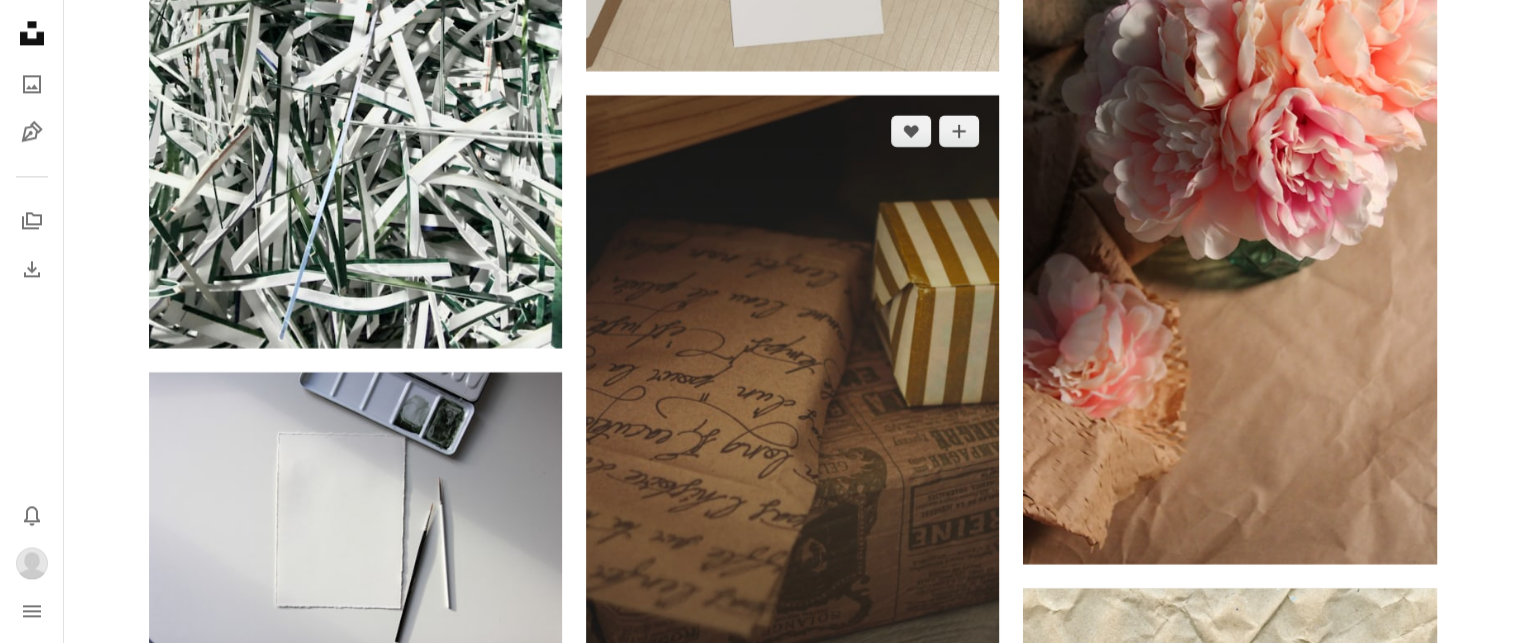 scroll, scrollTop: 71333, scrollLeft: 0, axis: vertical 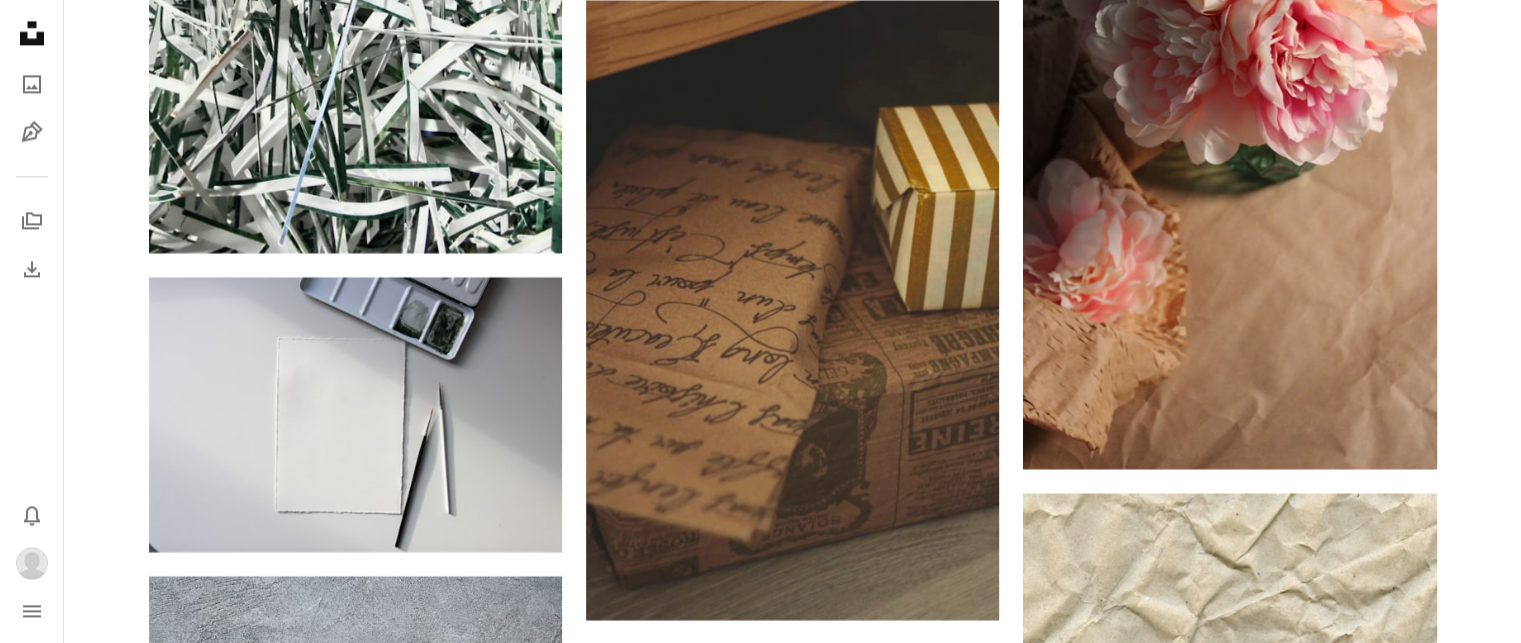 click on "Unsplash logo Unsplash Home A photo Pen Tool A stack of folders Download Bell navigation menu" at bounding box center (32, 321) 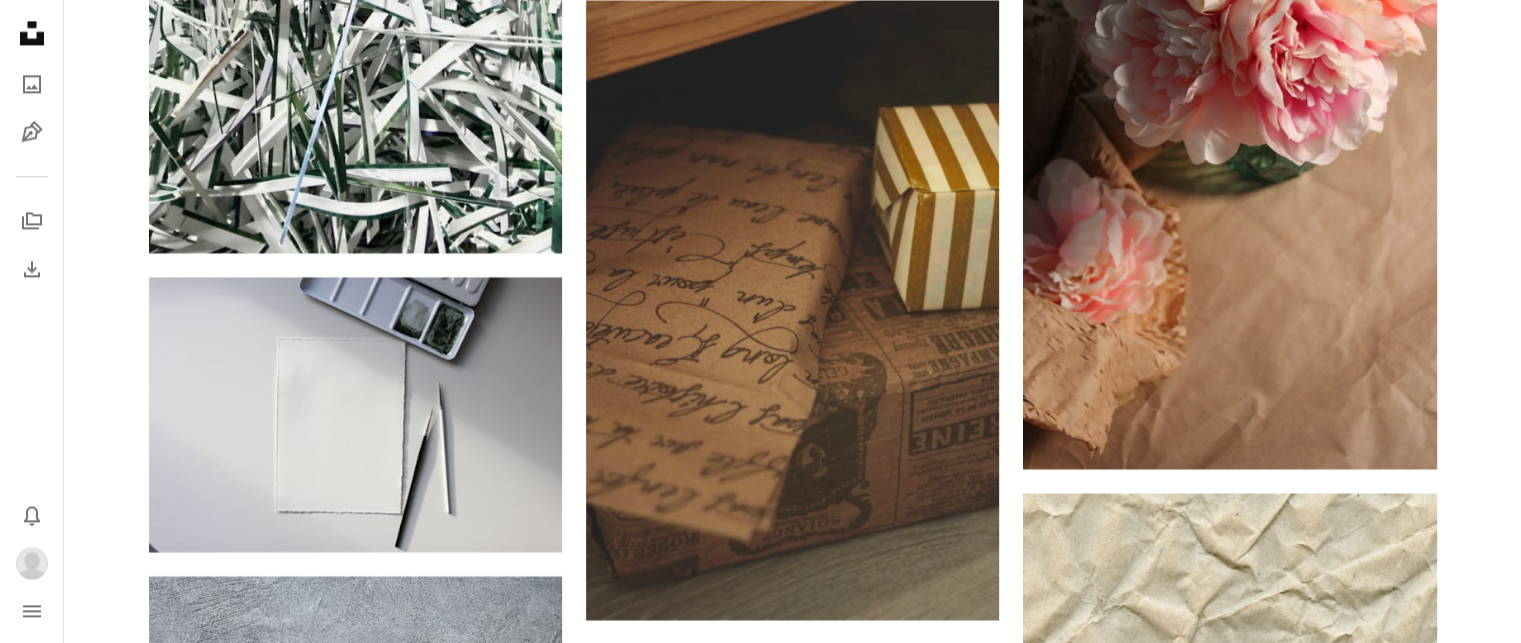 click on "Plus sign for Unsplash+ A heart A plus sign 盖蒂图片社 对于 Unsplash+ A lock   下载 Plus sign for Unsplash+ A heart A plus sign [PERSON] 对于 Unsplash+ A lock   下载 A heart A plus sign [PERSON] 可供租用 A checkmark inside of a circle Arrow pointing down Plus sign for Unsplash+ A heart A plus sign [PERSON] 对于 Unsplash+ A lock   下载 A heart A plus sign [PERSON] 可供租用 A checkmark inside of a circle Arrow pointing down A heart A plus sign [PERSON] Arrow pointing down A heart A plus sign [PERSON] Arrow pointing down A heart A plus sign [PERSON] Arrow pointing down A heart A plus sign 纯洁的朱莉娅 可供租用 A checkmark inside of a circle Arrow pointing down –– ––– ––– ––– ––– ––– ––– –––– –––– ––– –– –– –– –– –––– –– A heart" at bounding box center (792, -34182) 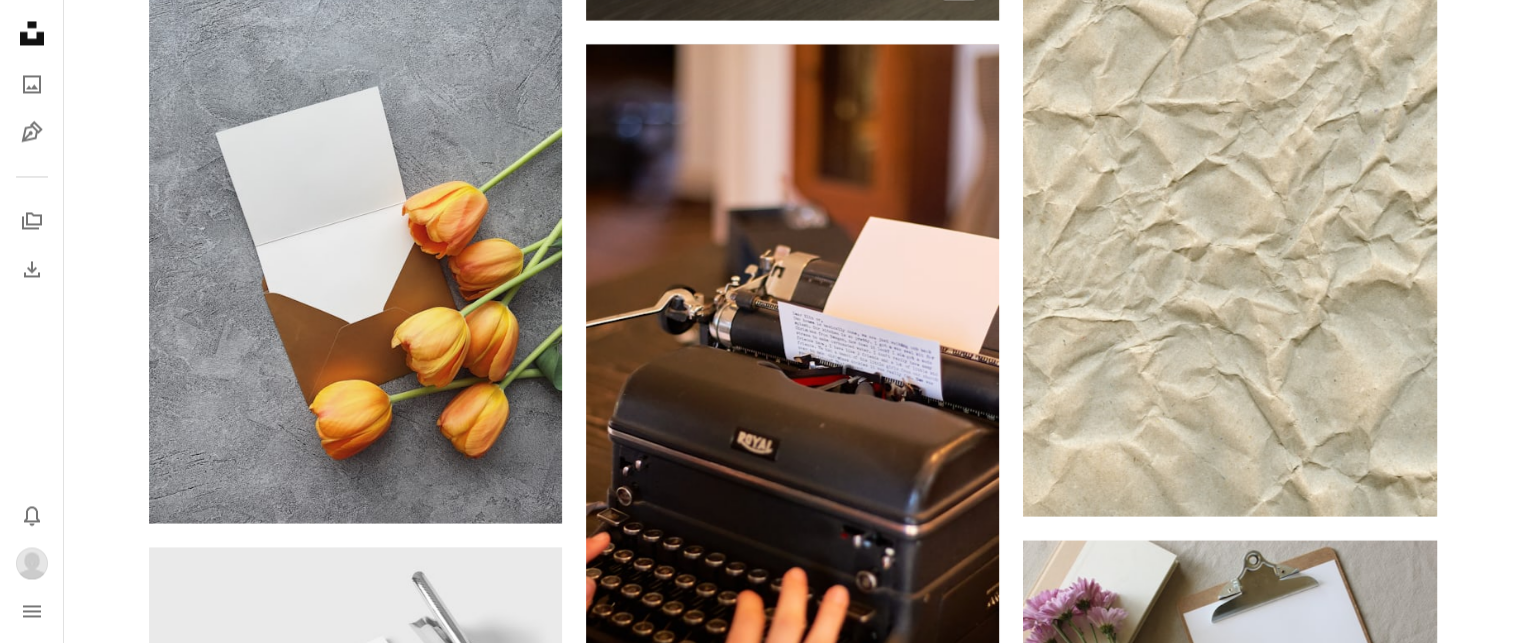 scroll, scrollTop: 72033, scrollLeft: 0, axis: vertical 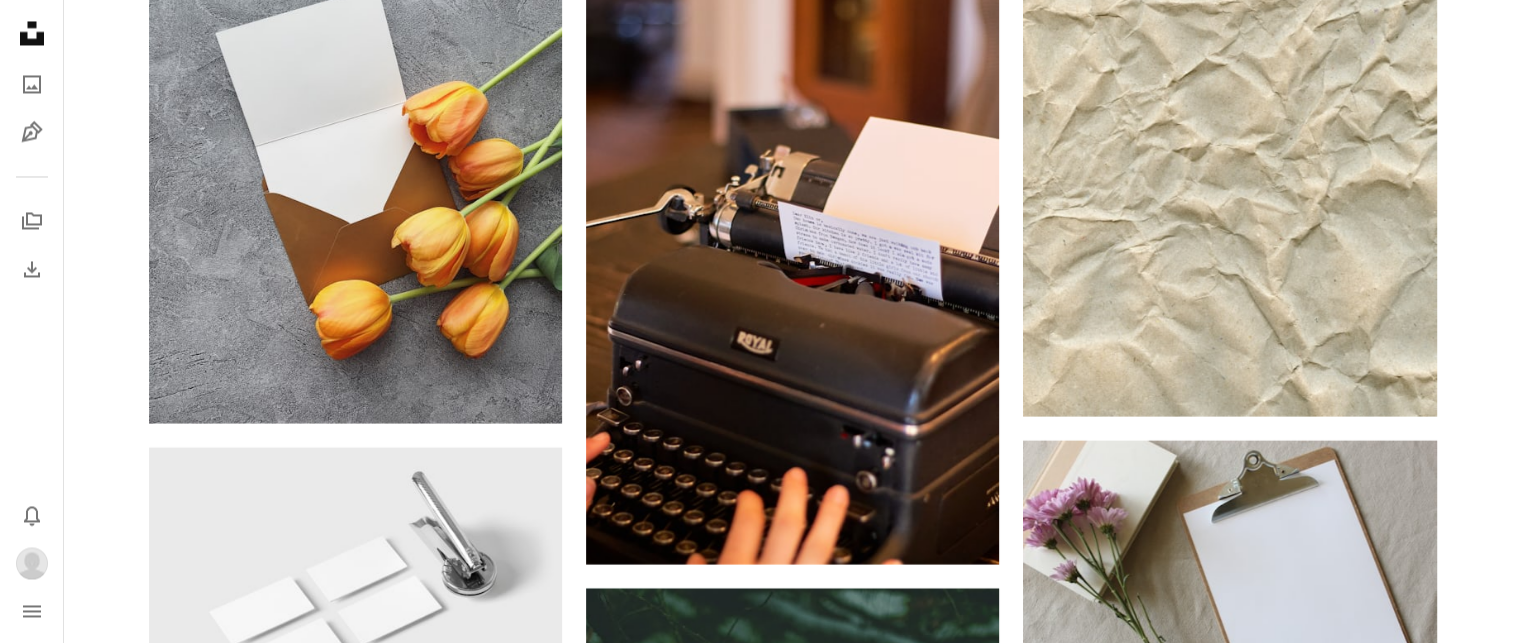 click on "Unsplash logo Unsplash Home A photo Pen Tool A stack of folders Download Bell navigation menu" at bounding box center [32, 321] 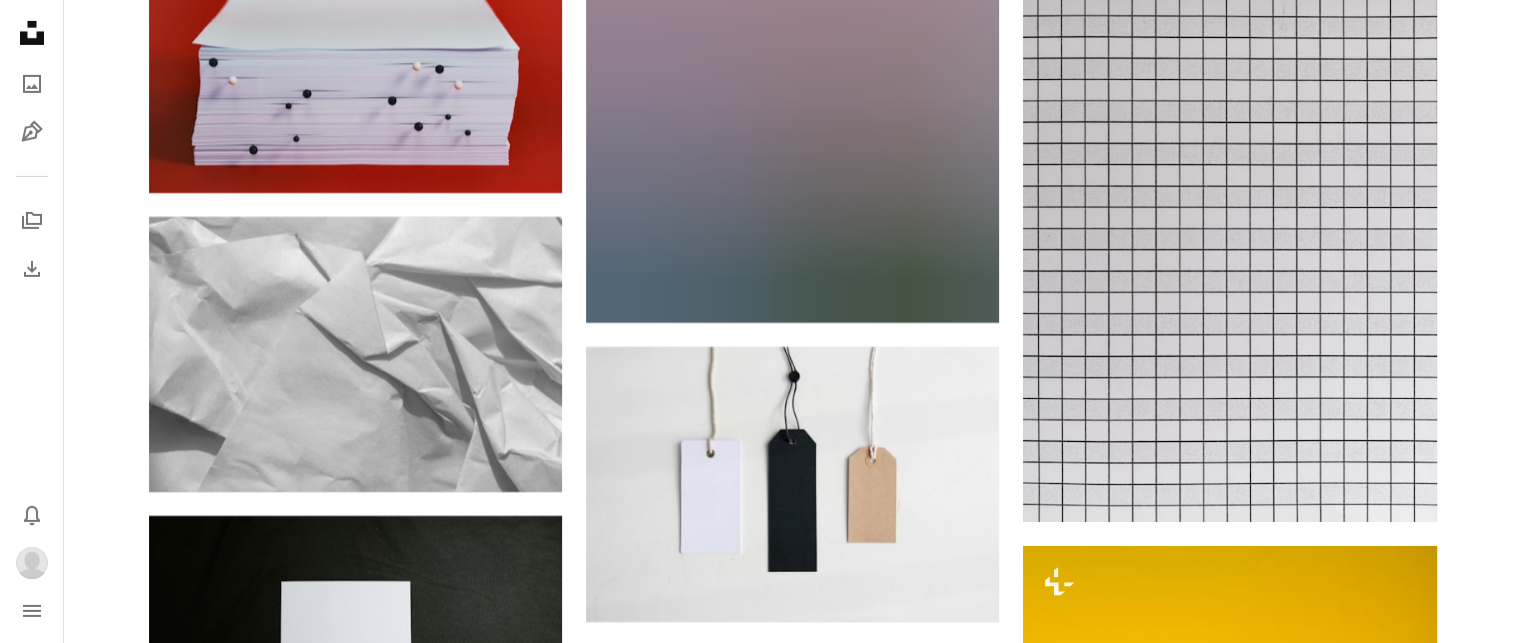 scroll, scrollTop: 75533, scrollLeft: 0, axis: vertical 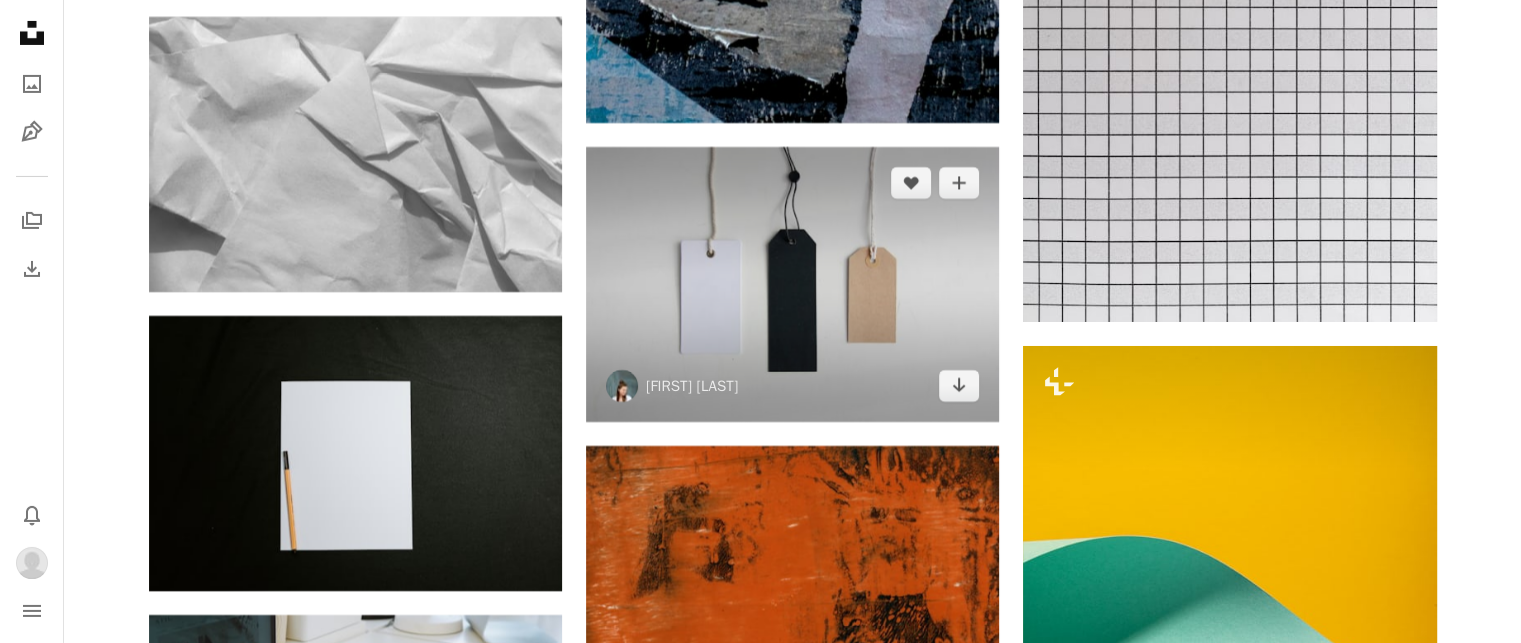 click at bounding box center [792, 284] 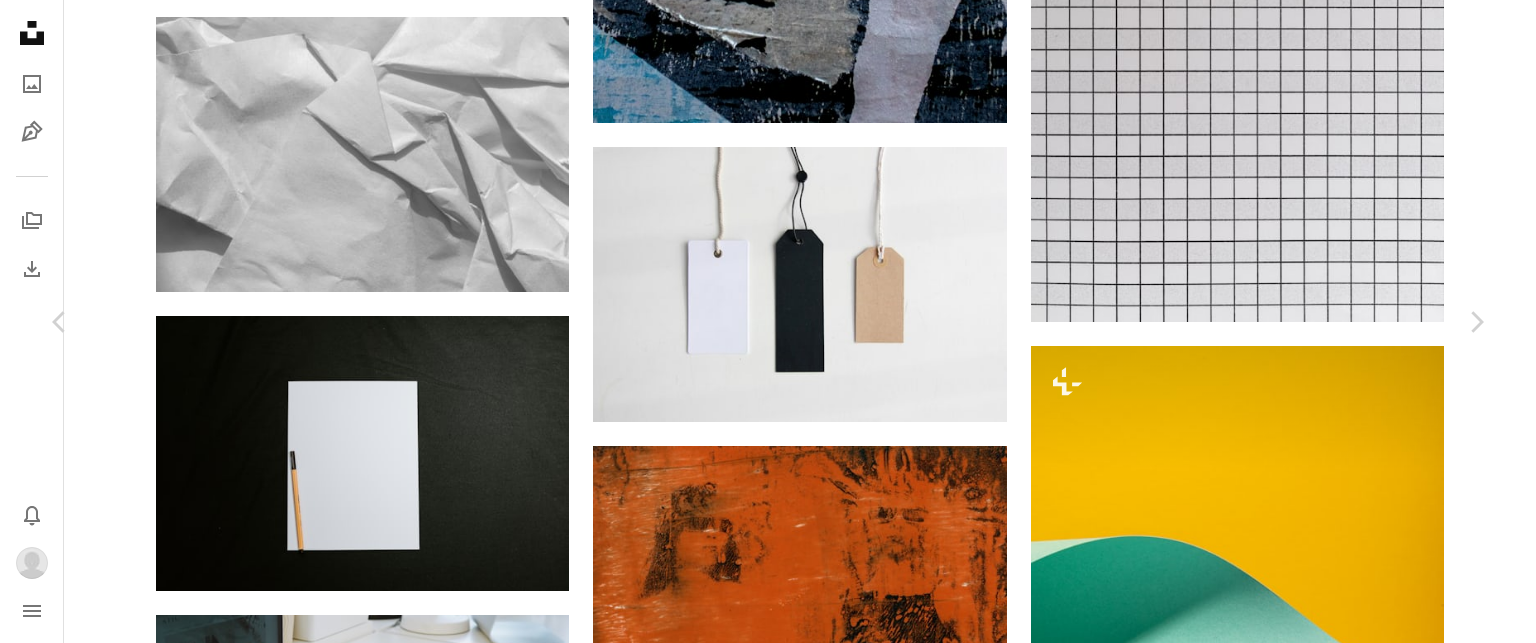 click on "An X shape" at bounding box center (20, 20) 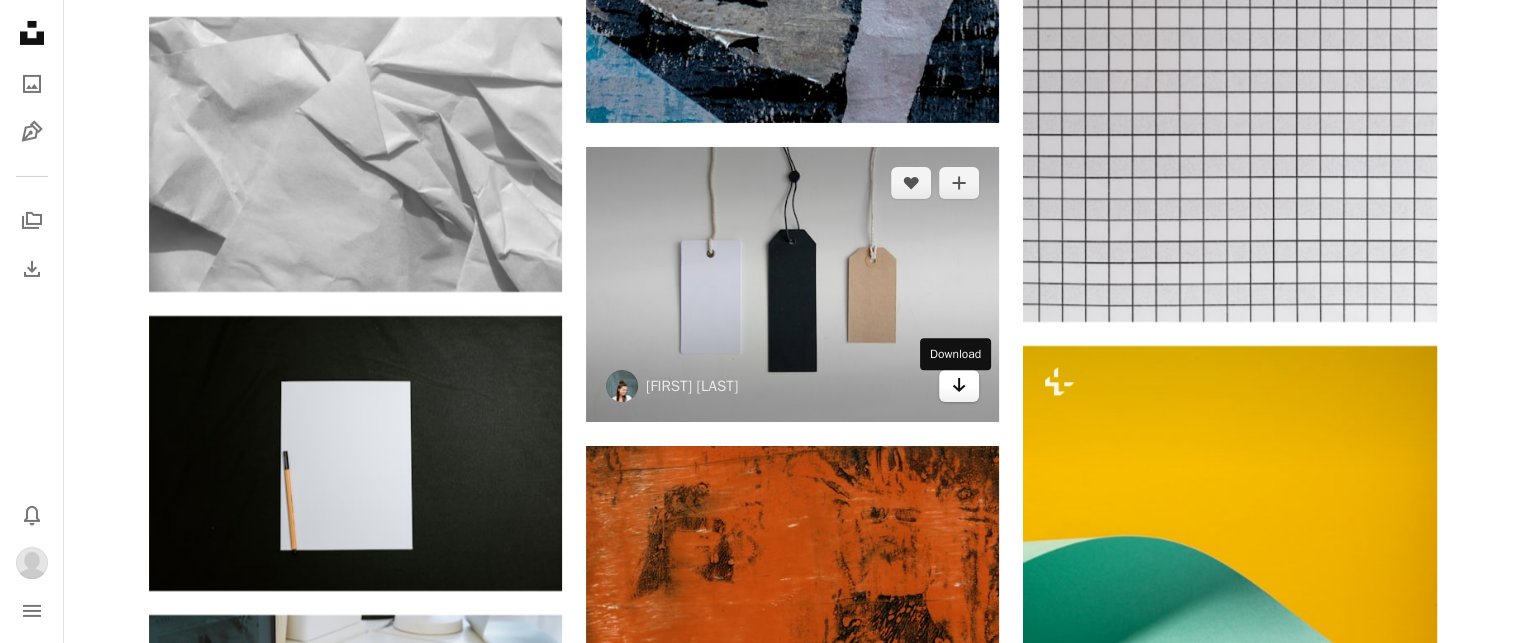 click on "Arrow pointing down" 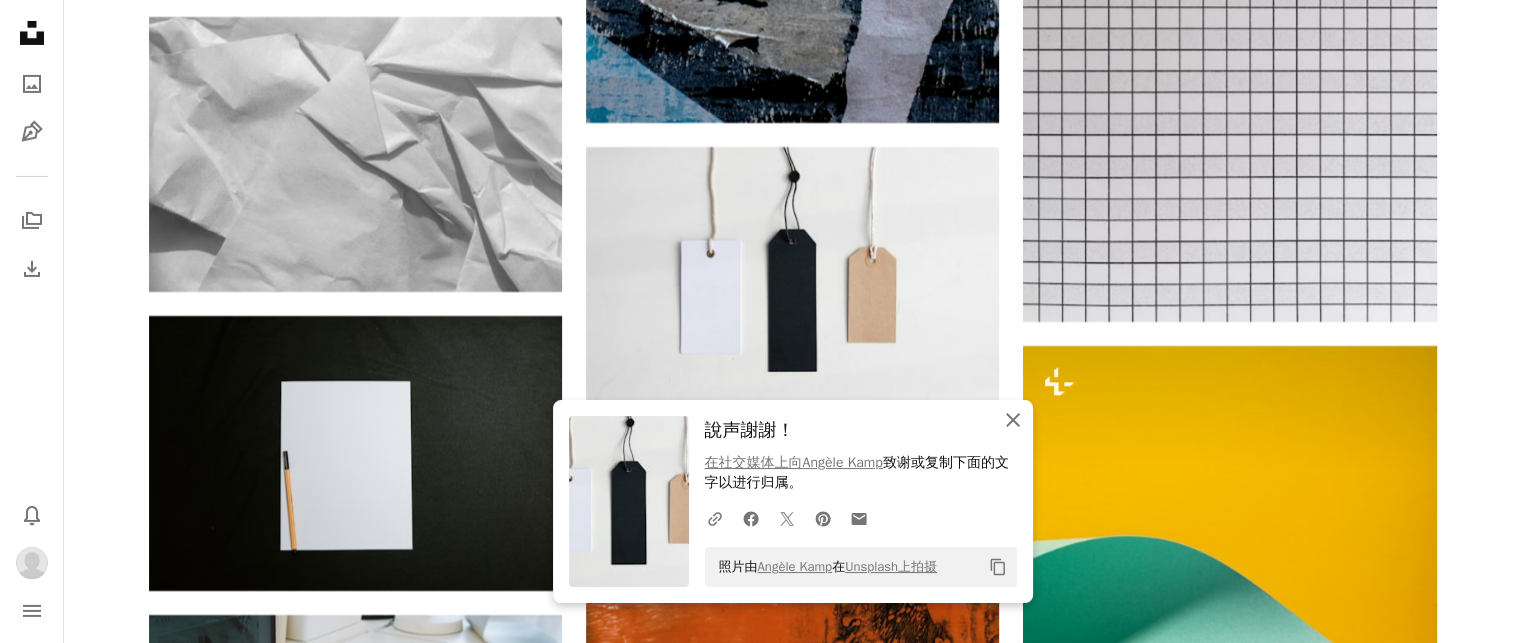 click on "An X shape" 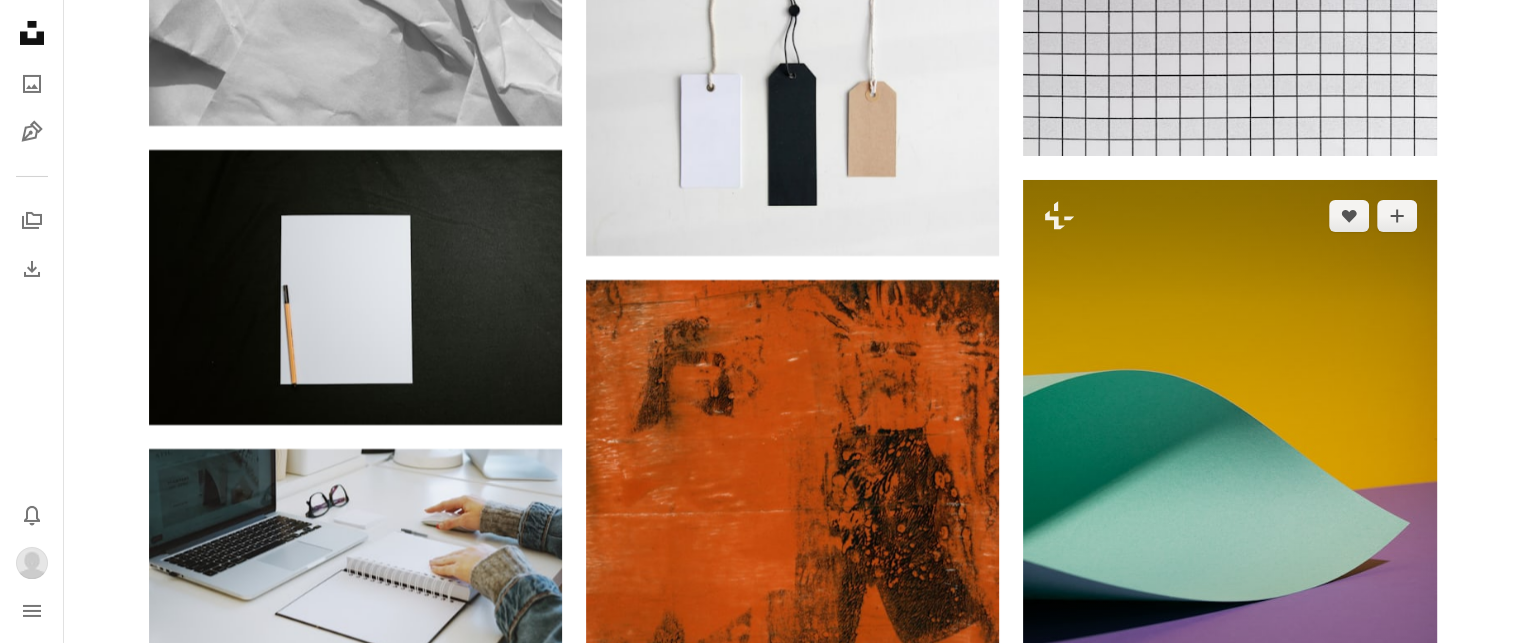 scroll, scrollTop: 75733, scrollLeft: 0, axis: vertical 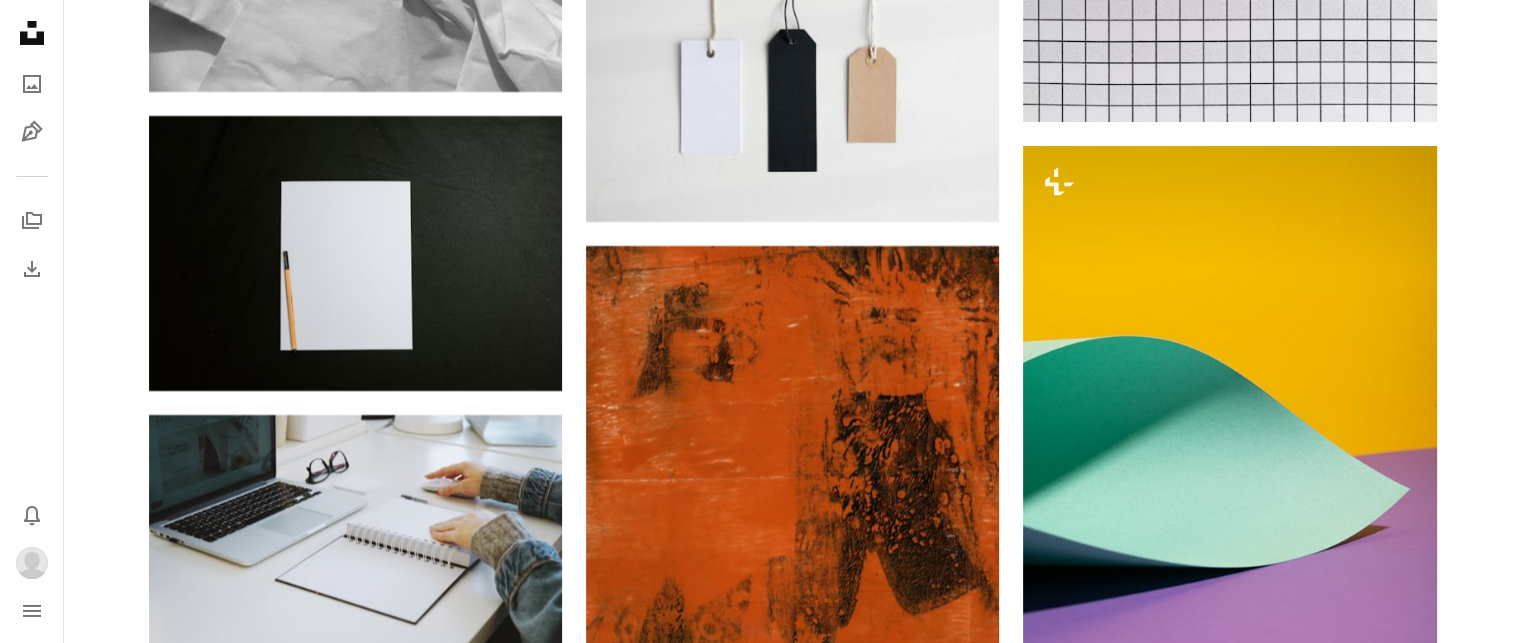 click on "Plus sign for Unsplash+ A heart A plus sign 盖蒂图片社 对于 Unsplash+ A lock   下载 Plus sign for Unsplash+ A heart A plus sign [PERSON] 对于 Unsplash+ A lock   下载 A heart A plus sign [PERSON] 可供租用 A checkmark inside of a circle Arrow pointing down Plus sign for Unsplash+ A heart A plus sign [PERSON] 对于 Unsplash+ A lock   下载 A heart A plus sign [PERSON] 可供租用 A checkmark inside of a circle Arrow pointing down A heart A plus sign [PERSON] Arrow pointing down A heart A plus sign [PERSON] Arrow pointing down A heart A plus sign [PERSON] Arrow pointing down A heart A plus sign 纯洁的朱莉娅 可供租用 A checkmark inside of a circle Arrow pointing down –– ––– ––– ––– ––– ––– ––– –––– –––– ––– –– –– –– –– –––– –– A heart" at bounding box center [792, -36191] 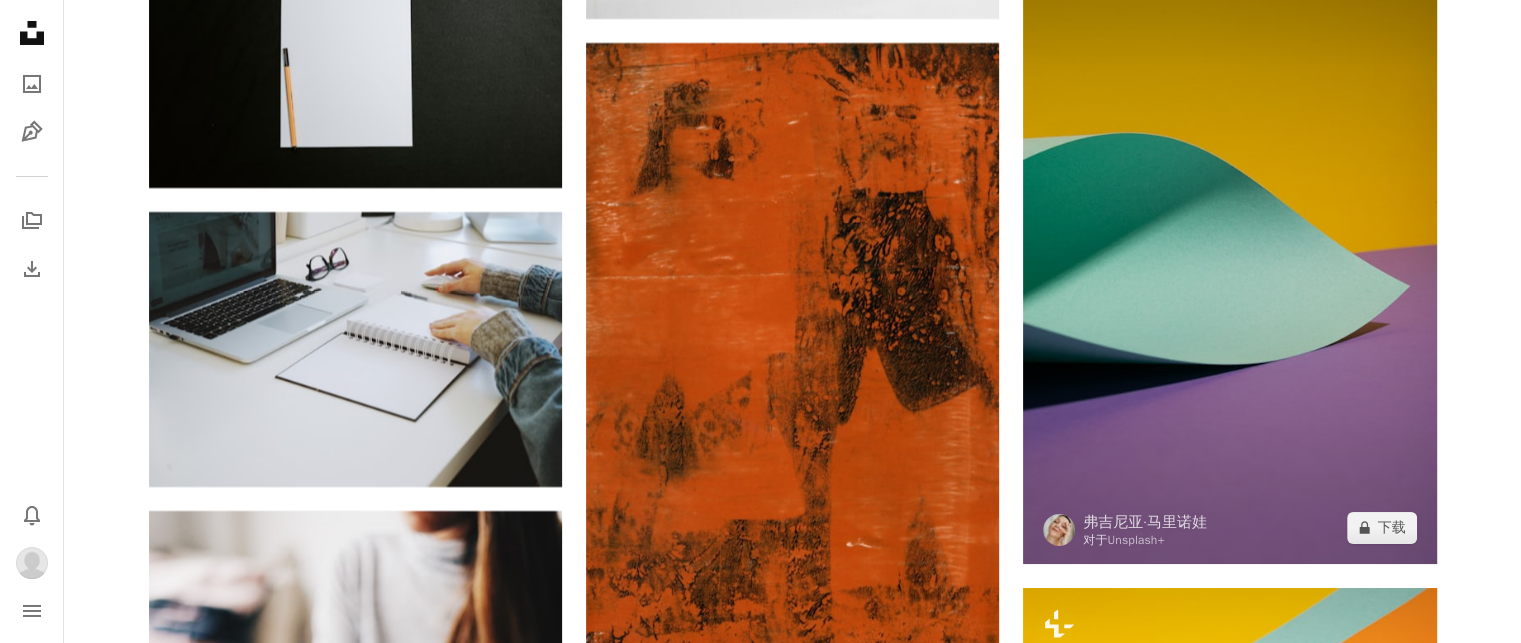 scroll, scrollTop: 76133, scrollLeft: 0, axis: vertical 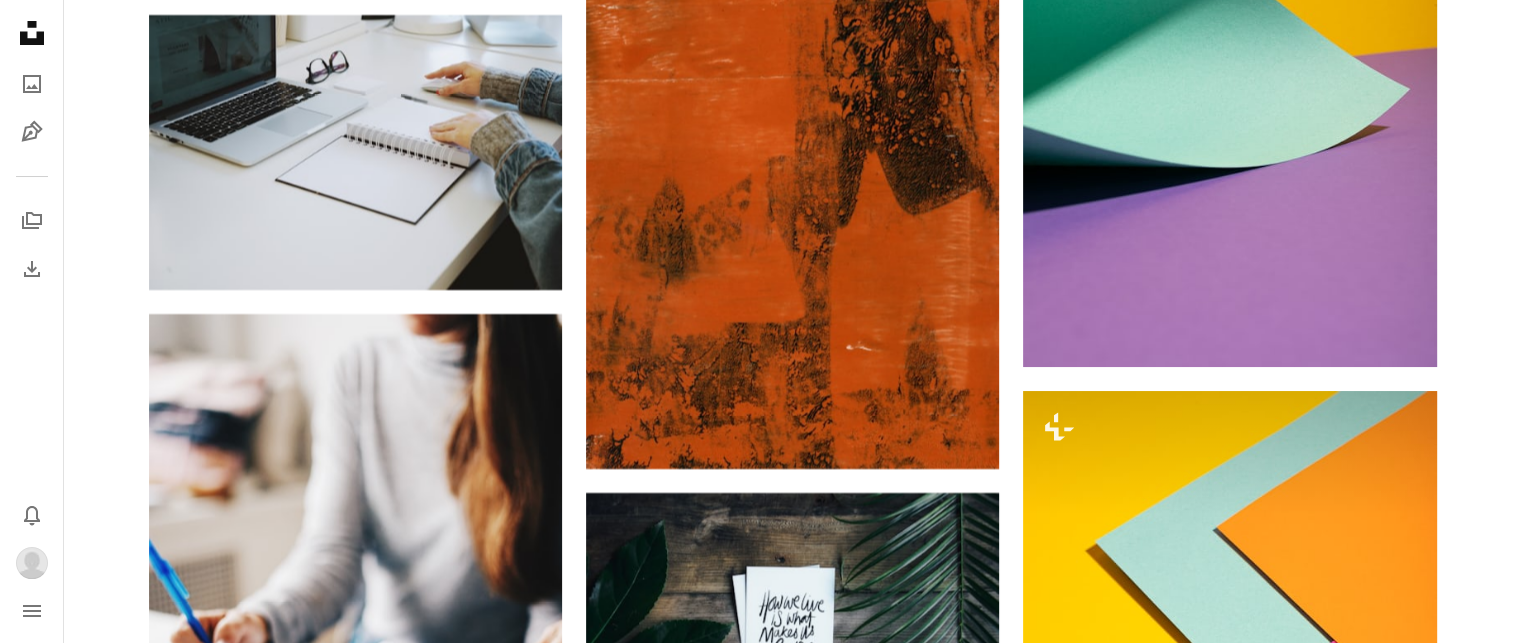 click on "Plus sign for Unsplash+ A heart A plus sign 盖蒂图片社 对于 Unsplash+ A lock   下载 Plus sign for Unsplash+ A heart A plus sign [PERSON] 对于 Unsplash+ A lock   下载 A heart A plus sign [PERSON] 可供租用 A checkmark inside of a circle Arrow pointing down Plus sign for Unsplash+ A heart A plus sign [PERSON] 对于 Unsplash+ A lock   下载 A heart A plus sign [PERSON] 可供租用 A checkmark inside of a circle Arrow pointing down A heart A plus sign [PERSON] Arrow pointing down A heart A plus sign [PERSON] Arrow pointing down A heart A plus sign [PERSON] Arrow pointing down A heart A plus sign 纯洁的朱莉娅 可供租用 A checkmark inside of a circle Arrow pointing down –– ––– ––– ––– ––– ––– ––– –––– –––– ––– –– –– –– –– –––– –– A heart" at bounding box center [792, -36591] 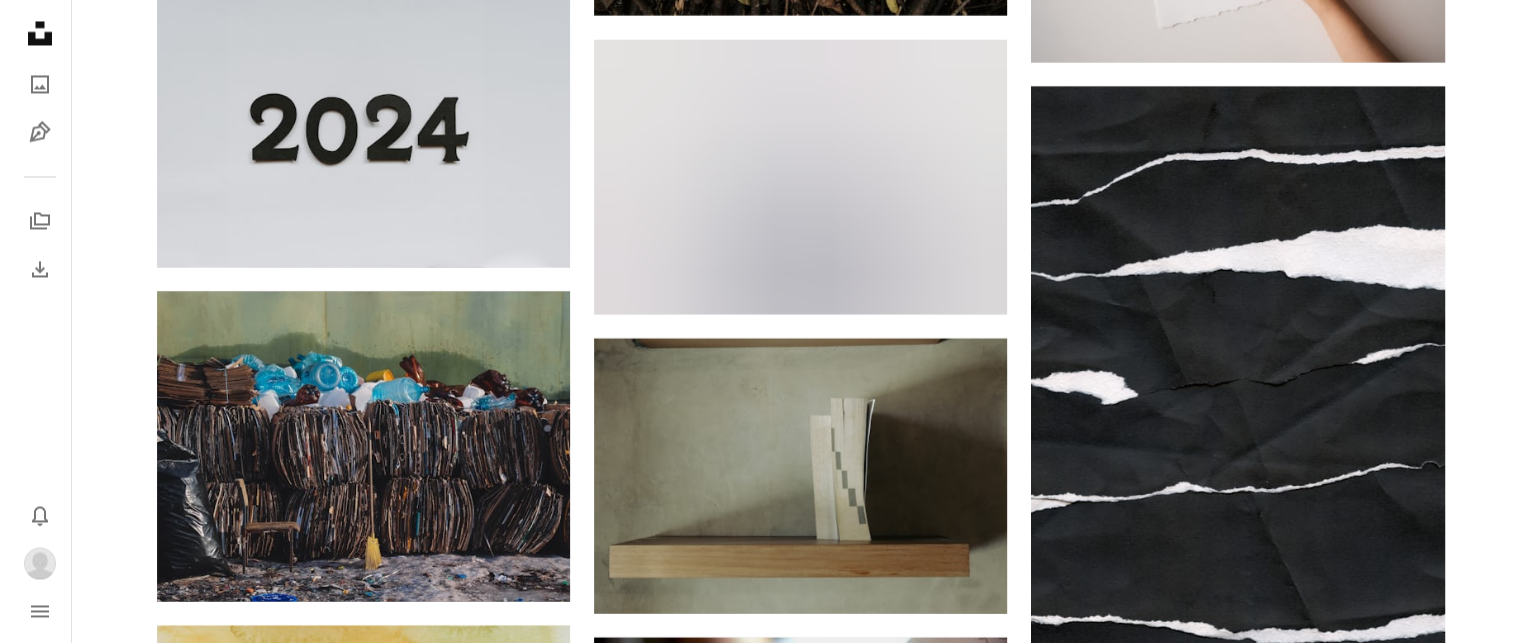 scroll, scrollTop: 79633, scrollLeft: 0, axis: vertical 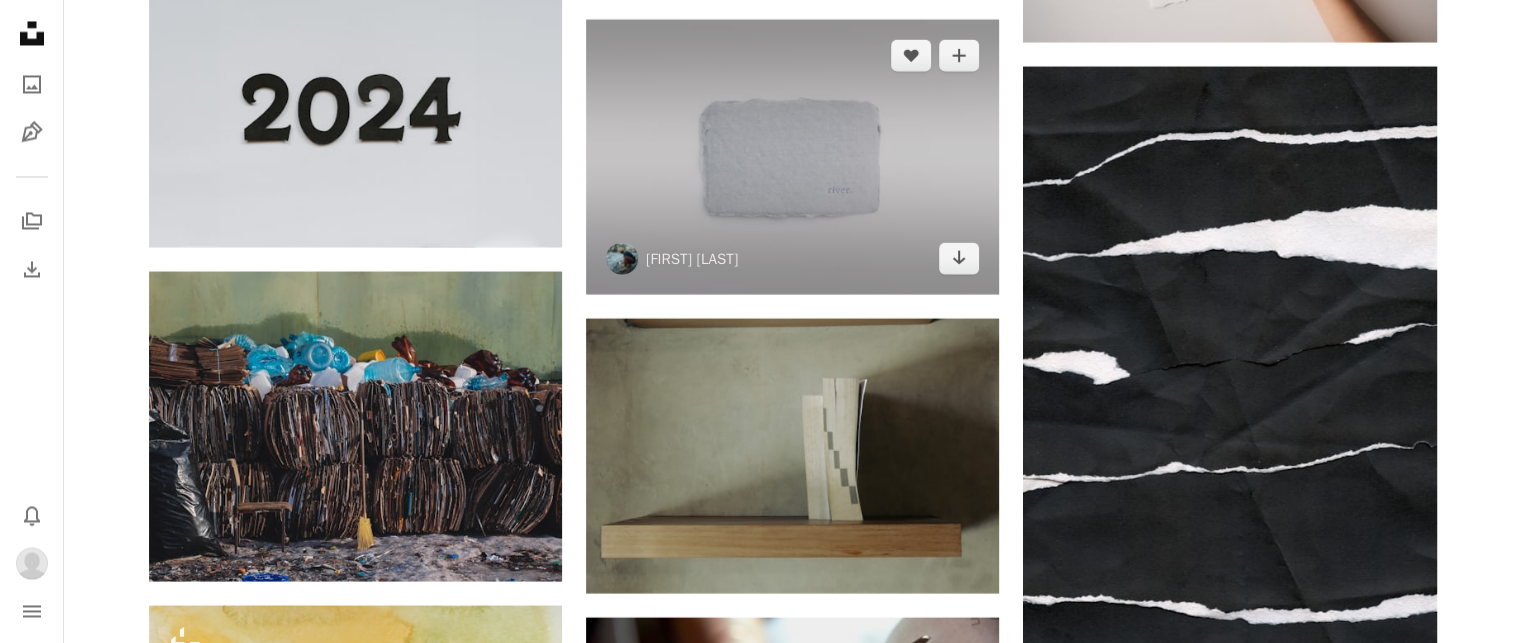 click at bounding box center [792, 156] 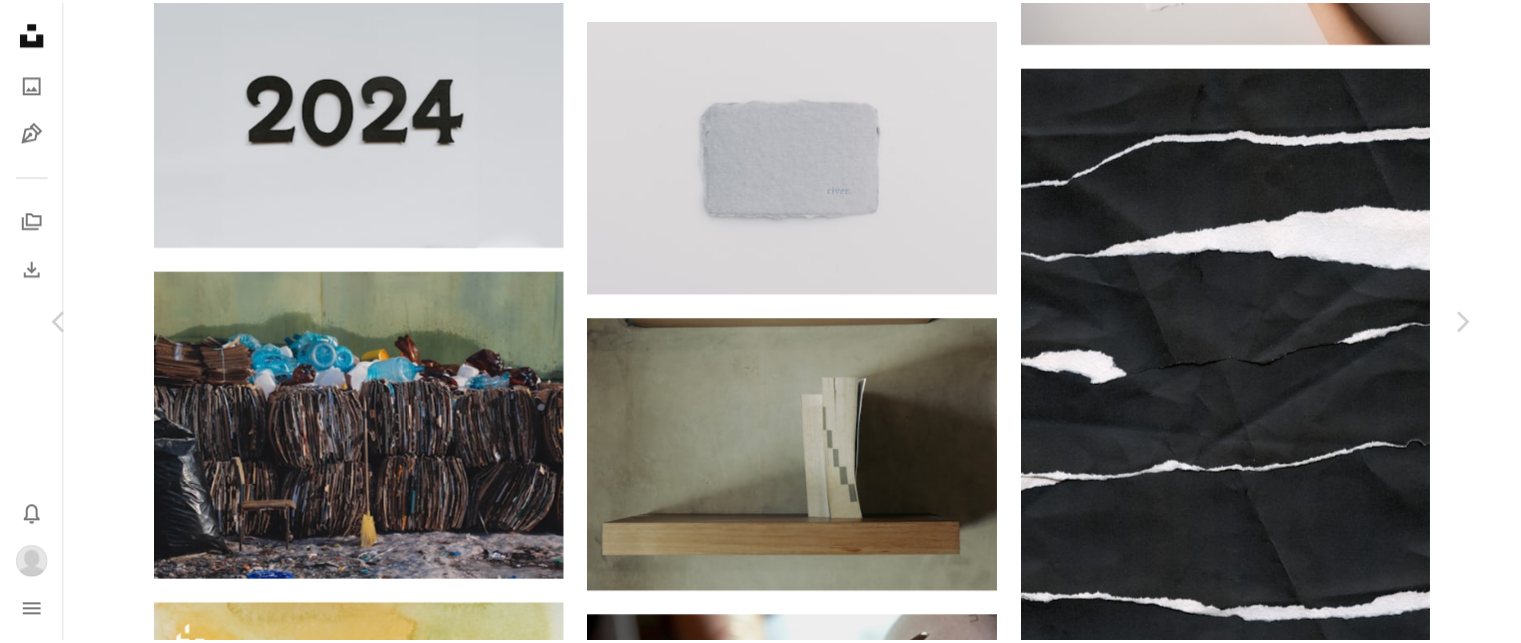 scroll, scrollTop: 0, scrollLeft: 0, axis: both 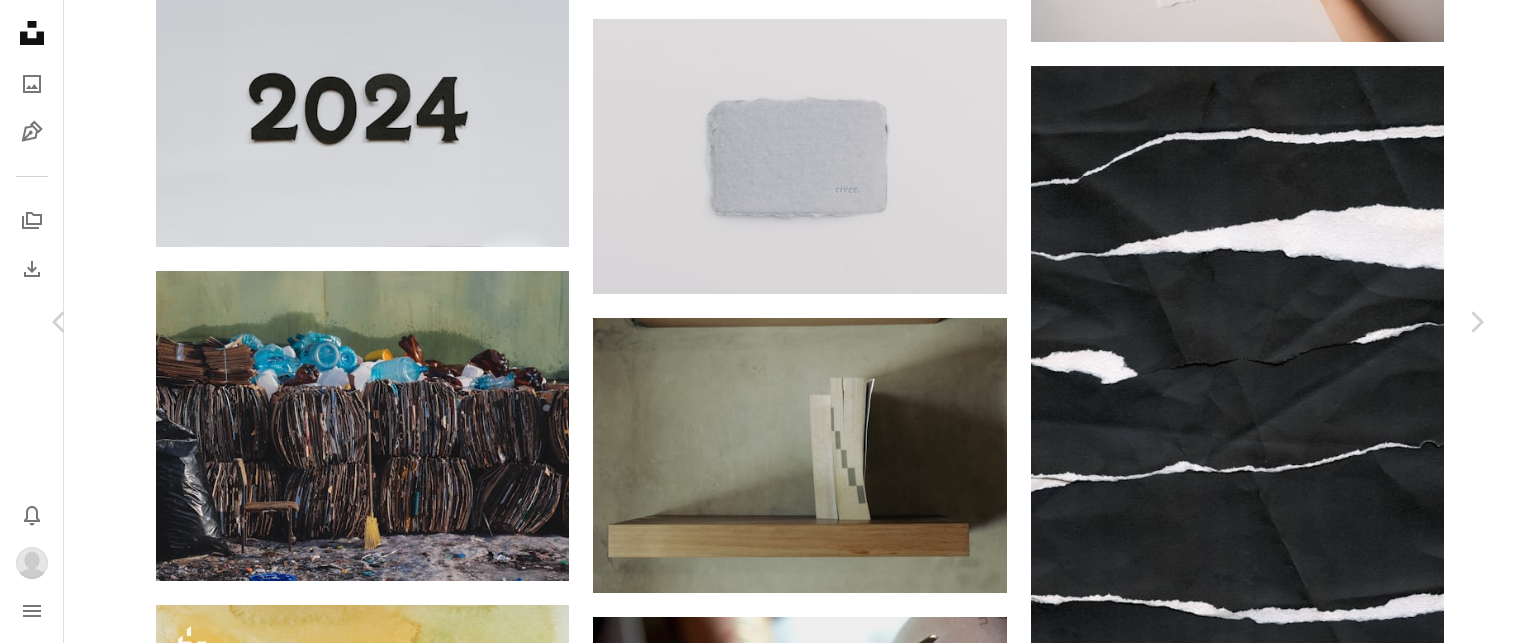 click on "An X shape Chevron left Chevron right [PERSON] [PERSON] A heart A plus sign 编辑图像   Plus sign for Unsplash+ 下载 Chevron down Zoom in Views 17,022 Downloads 139 A forward-right arrow 分享 Info icon 信息 More Actions Calendar outlined Published on  February 23, 2025 Safety Free to use under the  Unsplash License paper texture minimal handmade paper color swatch paper accessory wallet accessories 在 iStock 上浏览优质相关图片 | 使用优惠码 UNSPLASH20 节省 20% View more on iStock  ↗ 相关图片 A heart A plus sign gomi Arrow pointing down A heart A plus sign [PERSON] Arrow pointing down Plus sign for Unsplash+ A heart A plus sign Olivie Strauss For  Unsplash+ A lock   Download A heart A plus sign Mediamodifier Arrow pointing down A heart A plus sign [PERSON] Arrow pointing down A heart A plus sign [PERSON] Available for hire A checkmark inside of a circle Arrow pointing down A heart A plus sign [PERSON] Available for hire A heart For" at bounding box center [768, 3647] 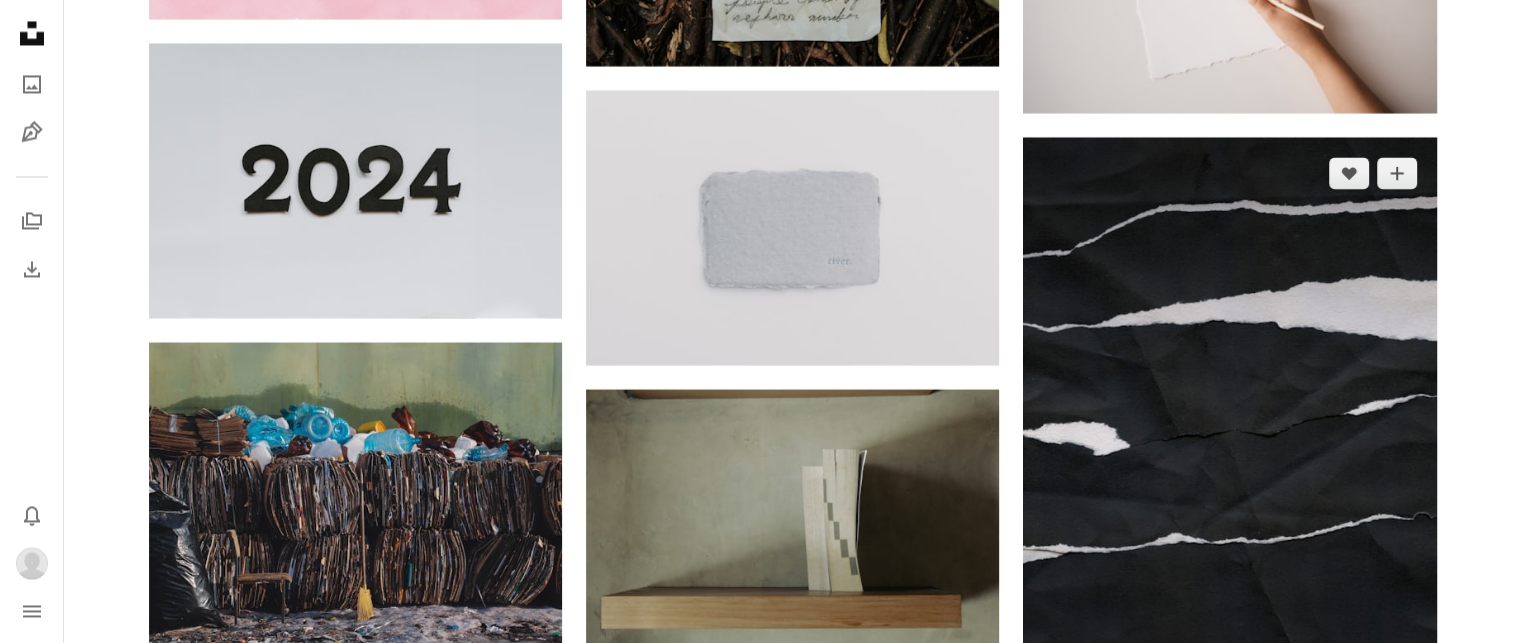 scroll, scrollTop: 79533, scrollLeft: 0, axis: vertical 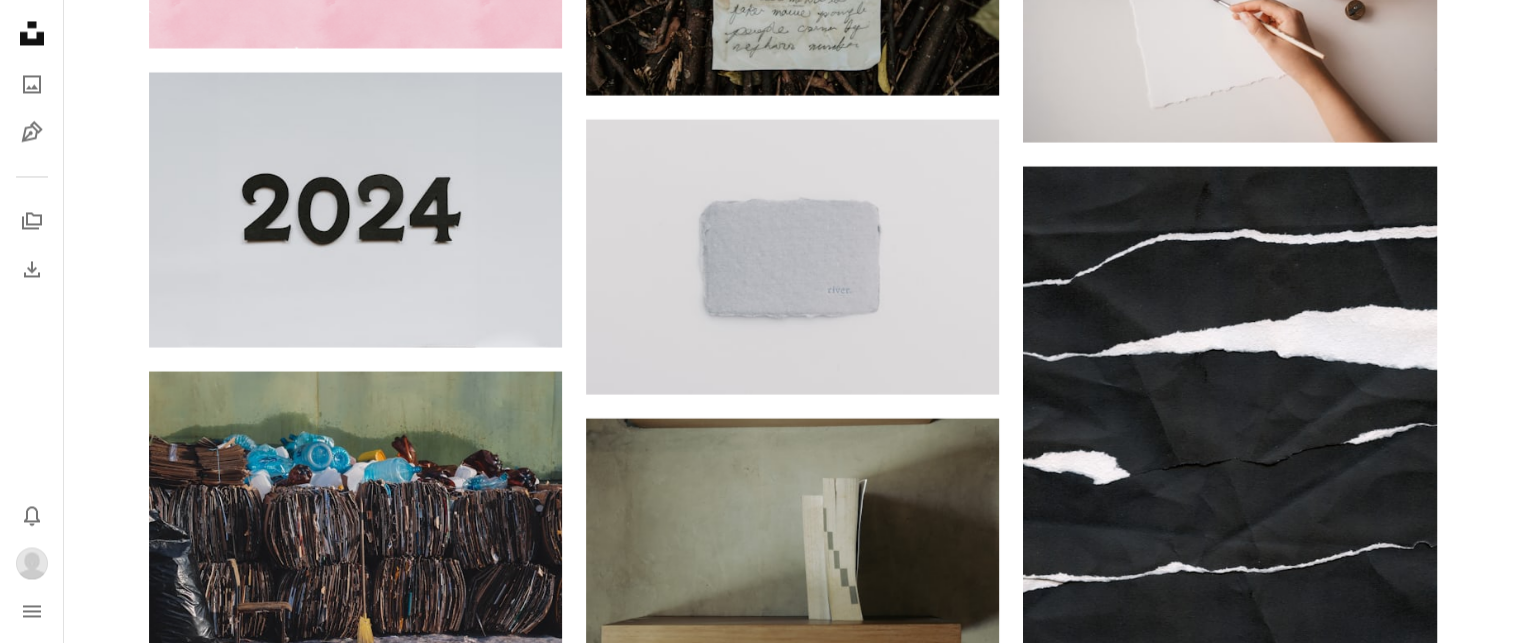click on "Unsplash logo Unsplash Home A photo Pen Tool A stack of folders Download Bell navigation menu" at bounding box center (32, 321) 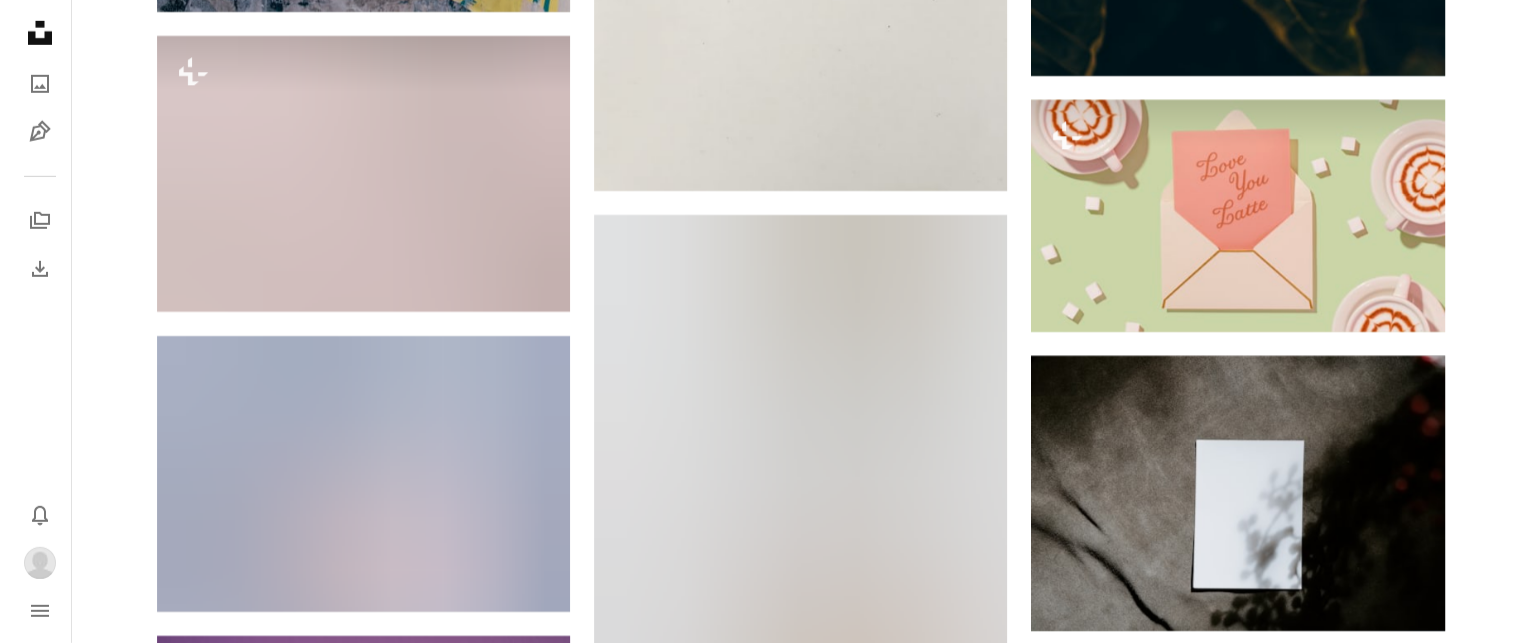 scroll, scrollTop: 82433, scrollLeft: 0, axis: vertical 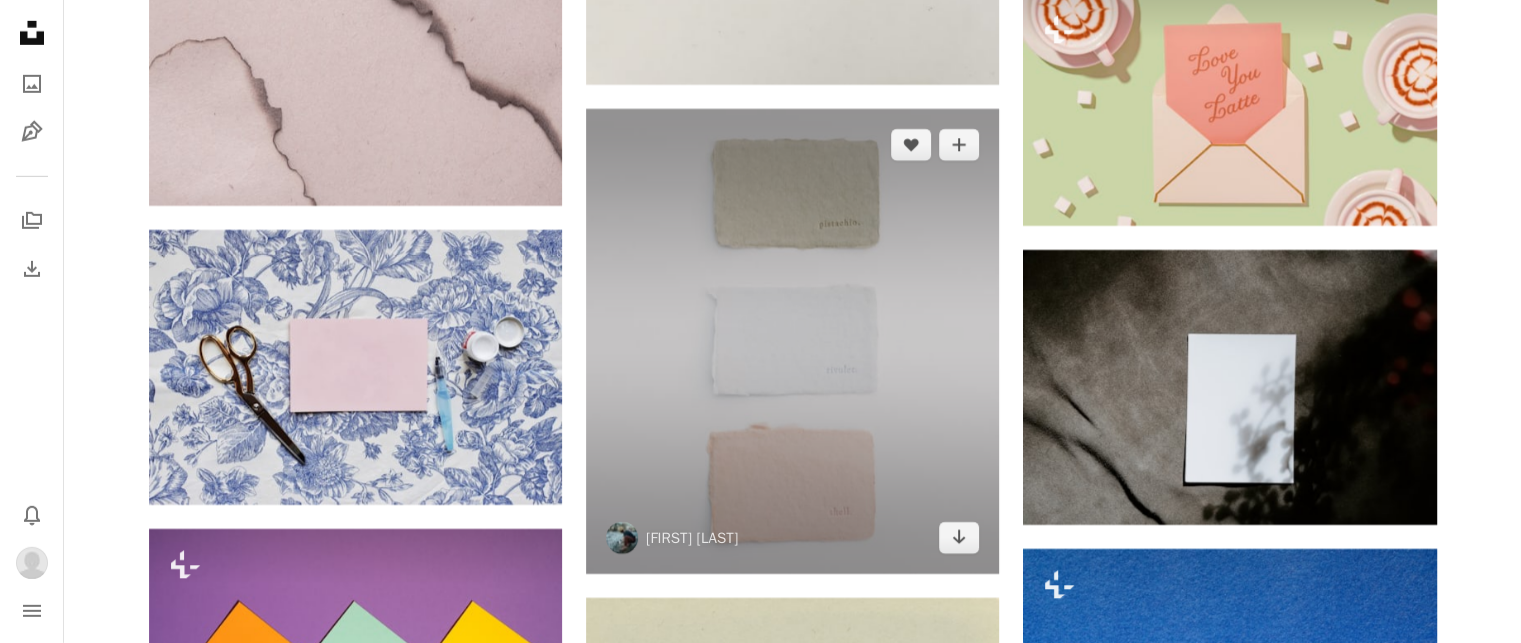click at bounding box center (792, 341) 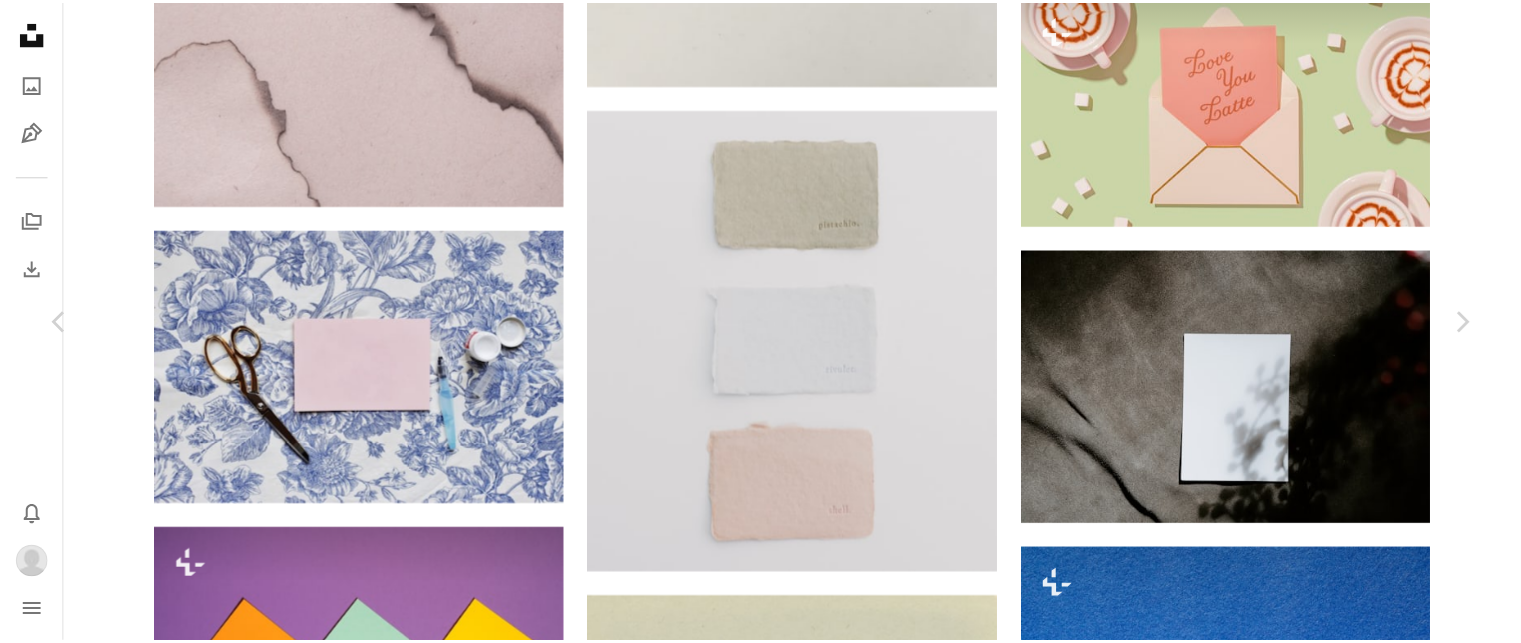 scroll, scrollTop: 0, scrollLeft: 0, axis: both 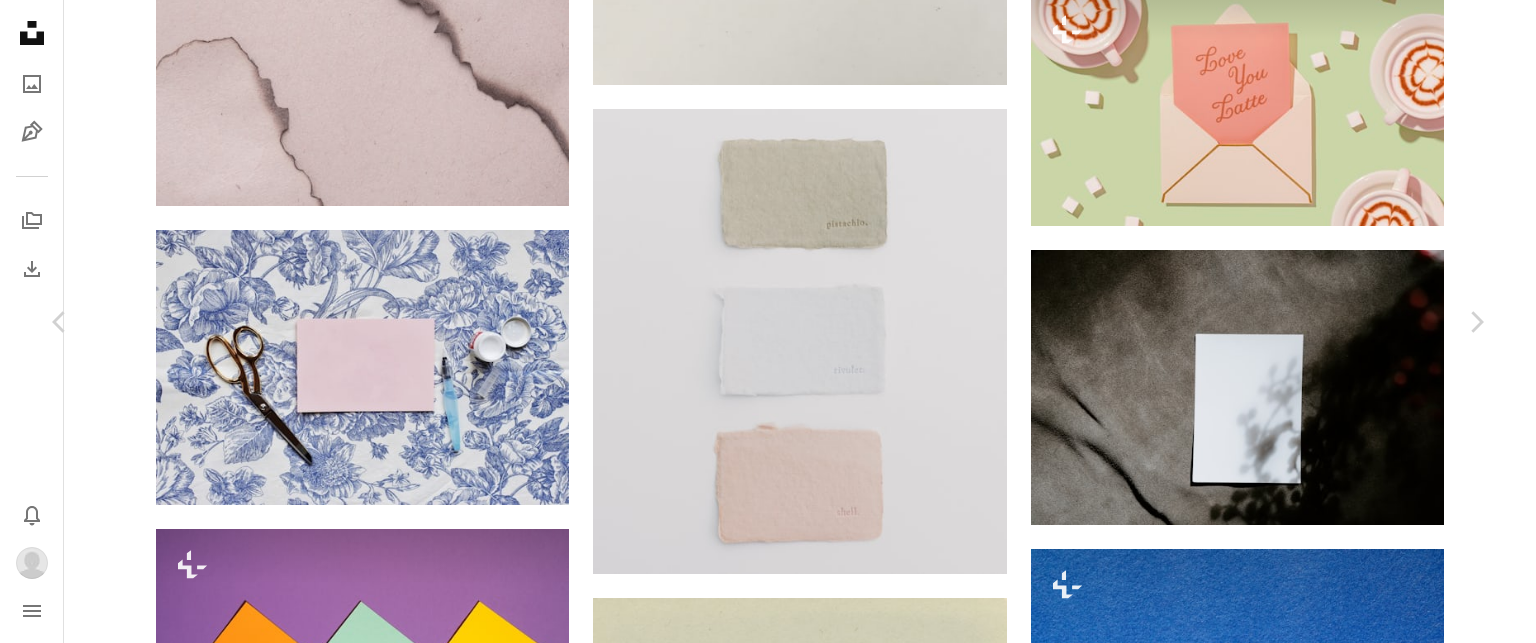 click on "下载" at bounding box center [1317, 3115] 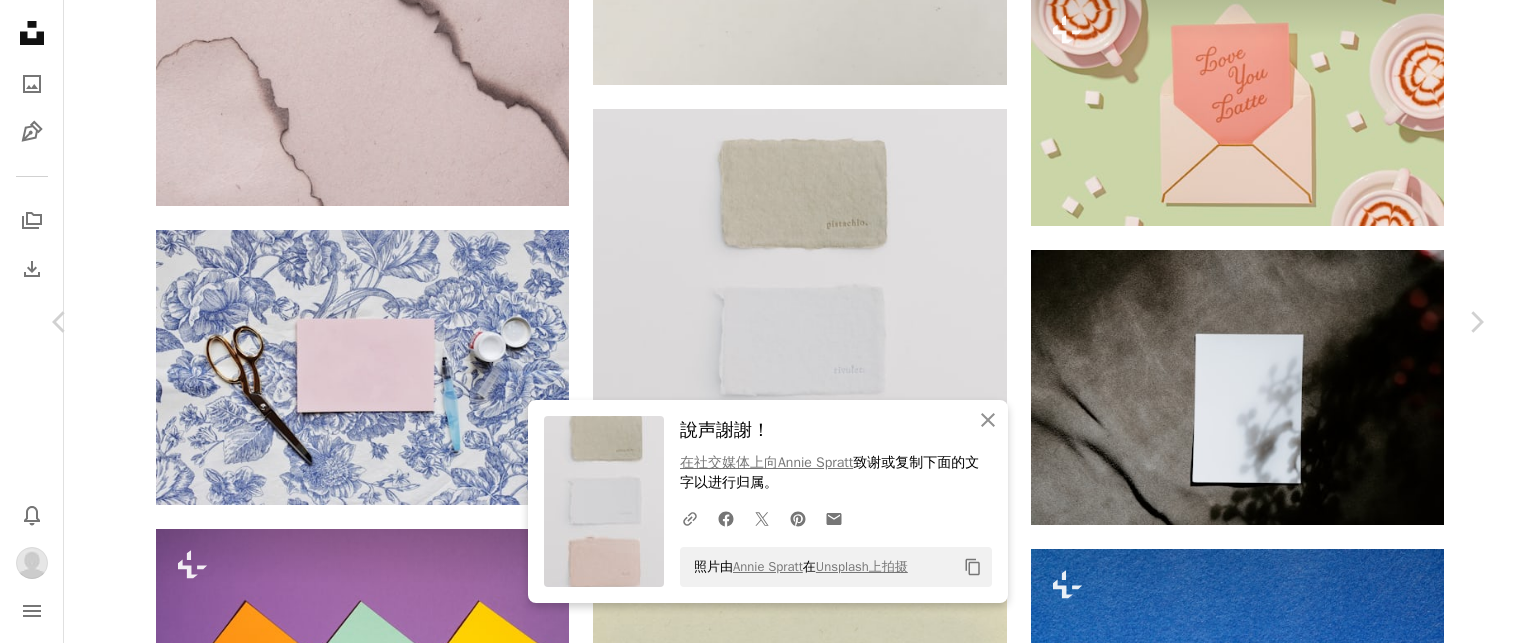 click on "An X shape Chevron left Chevron right An X shape 关闭 說声謝謝！ 在社交媒体上向[PERSON] 致谢 或复制下面的文字以进行归属。 A URL sharing icon (chains) Facebook icon X (formerly Twitter) icon Pinterest icon An envelope 照片由 [PERSON] 在 Unsplash上拍摄
Copy content [PERSON] [PERSON] A heart A plus sign 编辑图像   Plus sign for Unsplash+ 下载 Chevron down Zoom in 视图 17,590 下载 162 A forward-right arrow 分享 Info icon 信息 More Actions Calendar outlined 发布日期 2025年2月23日 Safety 根据Unsplash 许可 免费使用 纸张纹理 最小 手工纸 色板 纸 文本 家居装饰 亚麻布 页 在 iStock 上浏览优质相关图片 | 使用优惠码 UNSPLASH20 节省 20% View more on iStock  ↗ 相关图片 A heart A plus sign [PERSON] Arrow pointing down A heart A plus sign [PERSON] Arrow pointing down Plus sign for Unsplash+ A heart A plus sign [PERSON] 对于 A lock" at bounding box center (768, 3390) 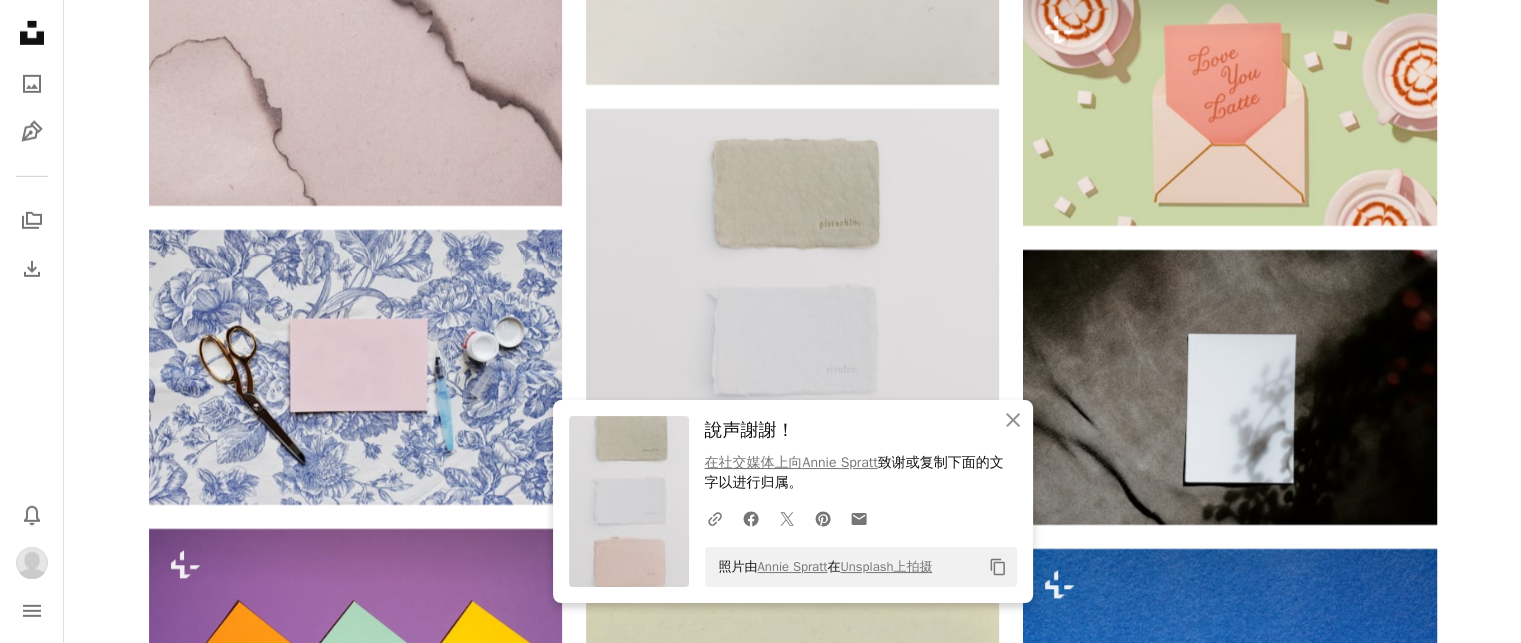 click on "Plus sign for Unsplash+ A heart A plus sign 盖蒂图片社 对于 Unsplash+ A lock   下载 Plus sign for Unsplash+ A heart A plus sign [PERSON] 对于 Unsplash+ A lock   下载 A heart A plus sign [PERSON] 可供租用 A checkmark inside of a circle Arrow pointing down Plus sign for Unsplash+ A heart A plus sign [PERSON] 对于 Unsplash+ A lock   下载 A heart A plus sign [PERSON] 可供租用 A checkmark inside of a circle Arrow pointing down A heart A plus sign [PERSON] Arrow pointing down A heart A plus sign [PERSON] Arrow pointing down A heart A plus sign [PERSON] Arrow pointing down A heart A plus sign 纯洁的朱莉娅 可供租用 A checkmark inside of a circle Arrow pointing down –– ––– ––– ––– ––– ––– ––– –––– –––– ––– –– –– –– –– –––– –– A heart" at bounding box center [792, -39526] 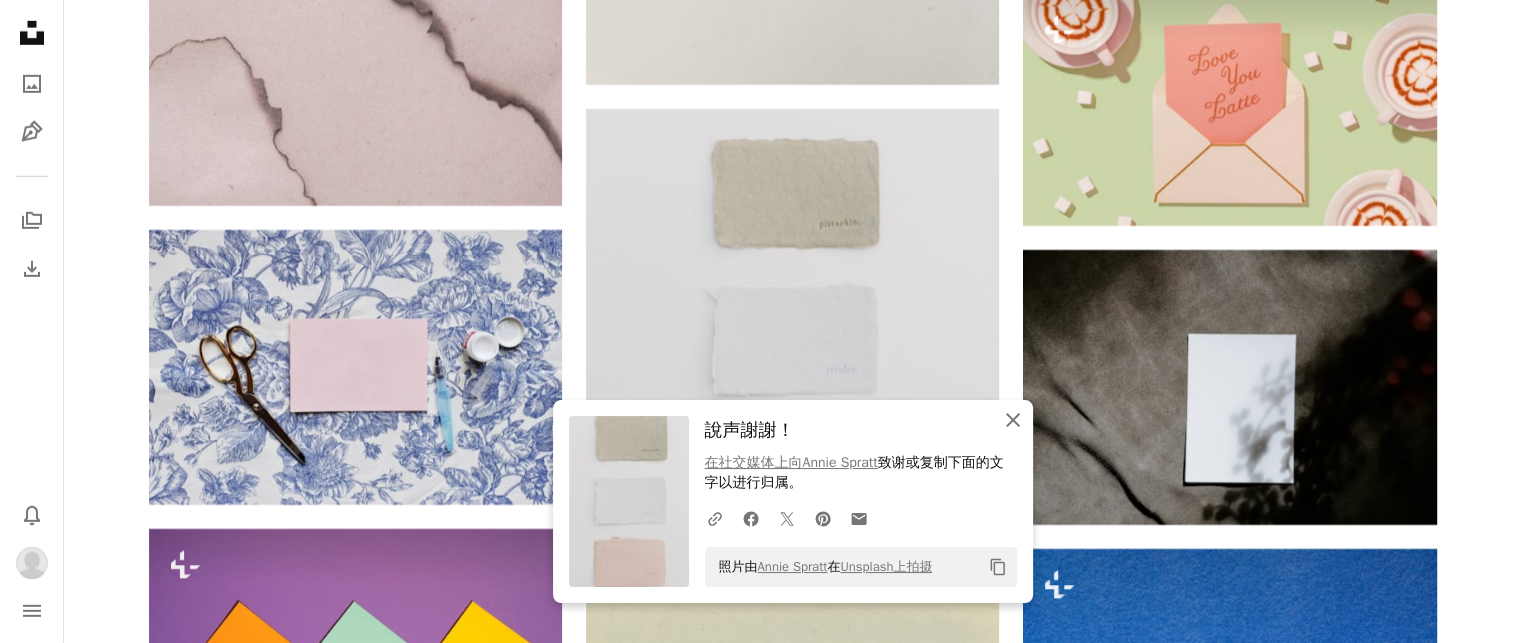 click on "An X shape" 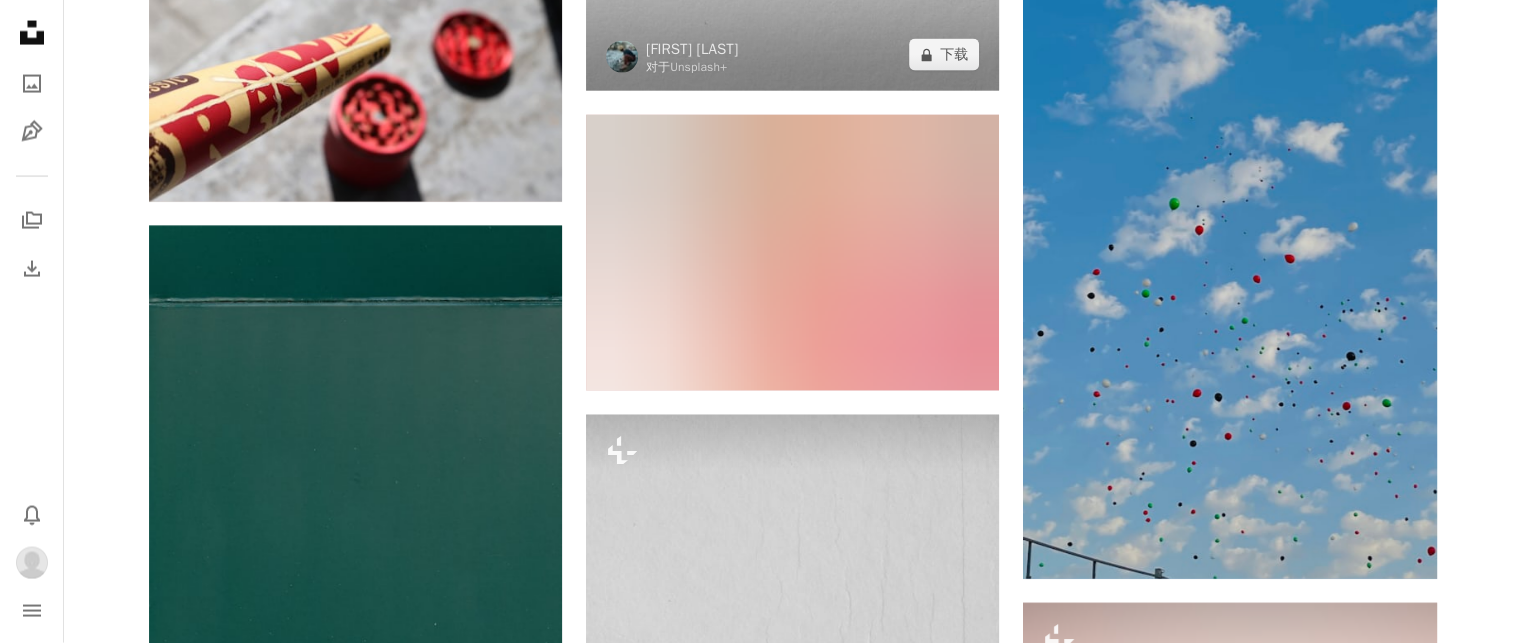 scroll, scrollTop: 133733, scrollLeft: 0, axis: vertical 